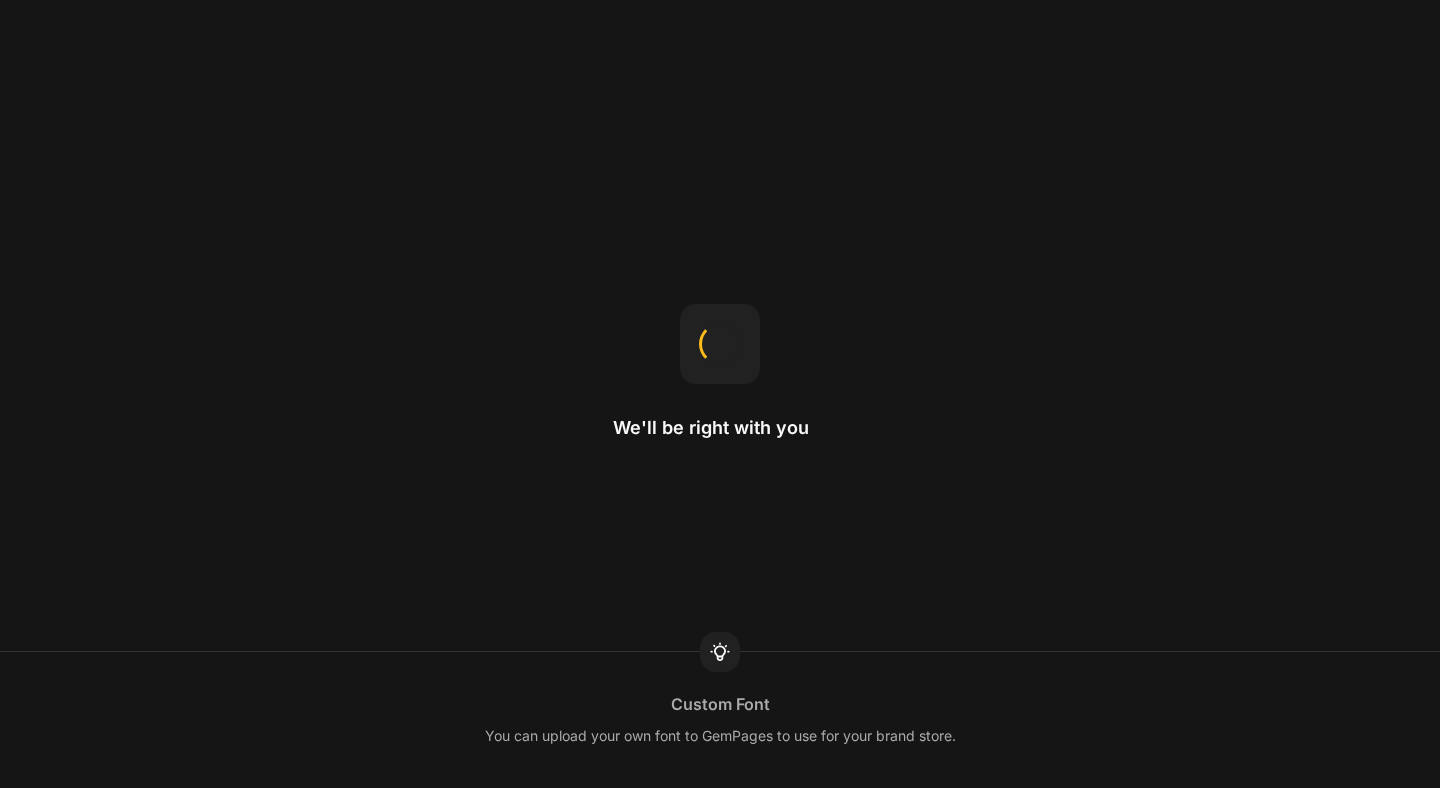 scroll, scrollTop: 0, scrollLeft: 0, axis: both 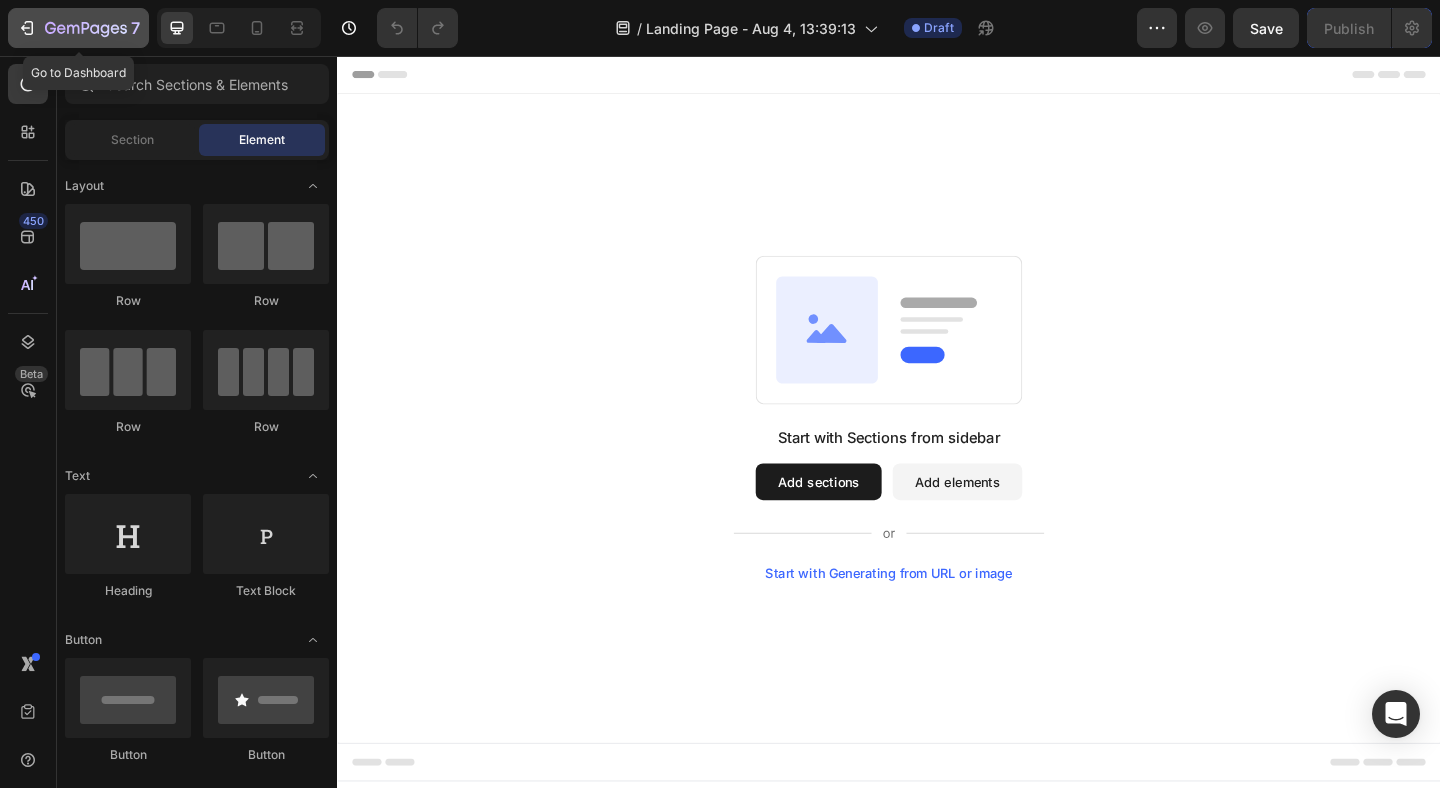 click 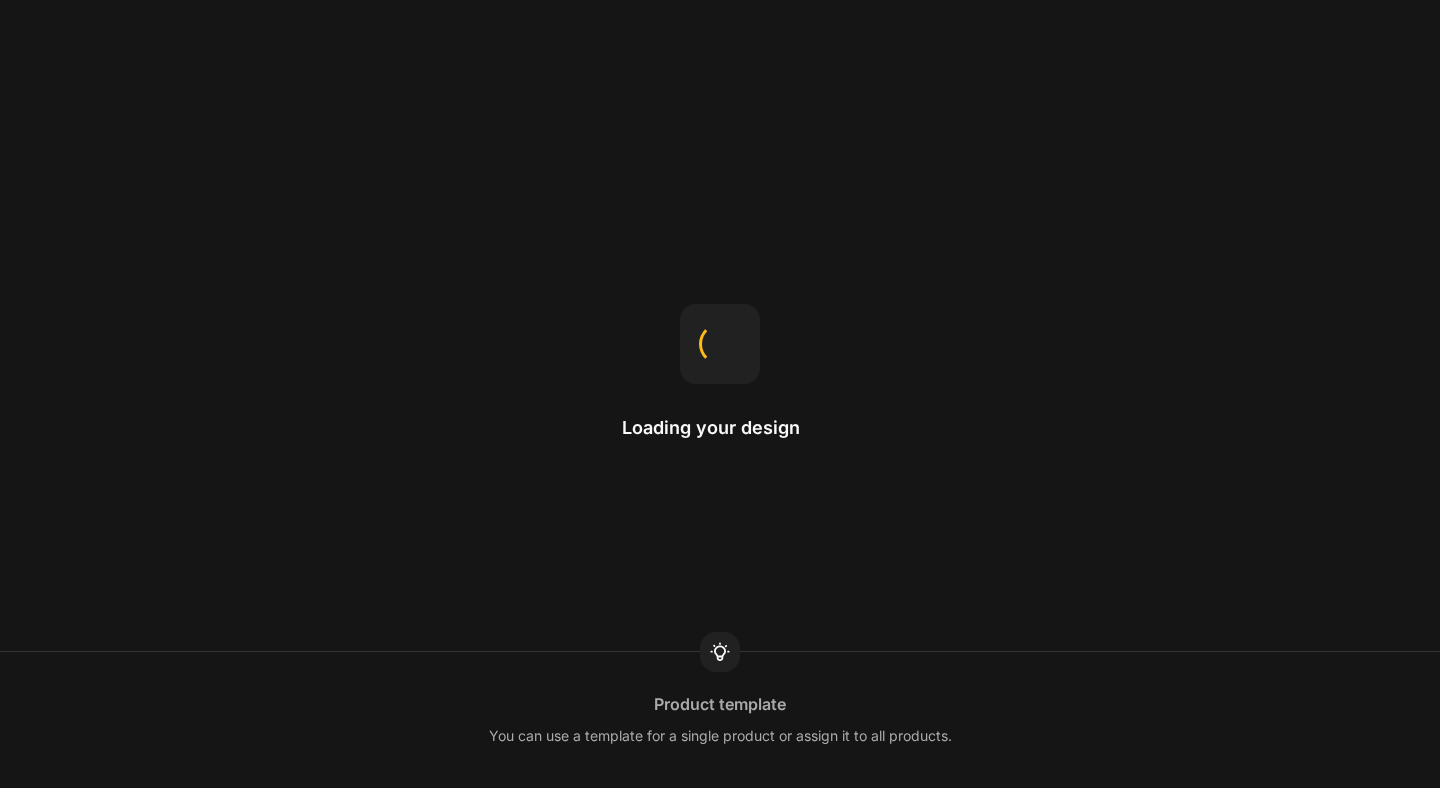 scroll, scrollTop: 0, scrollLeft: 0, axis: both 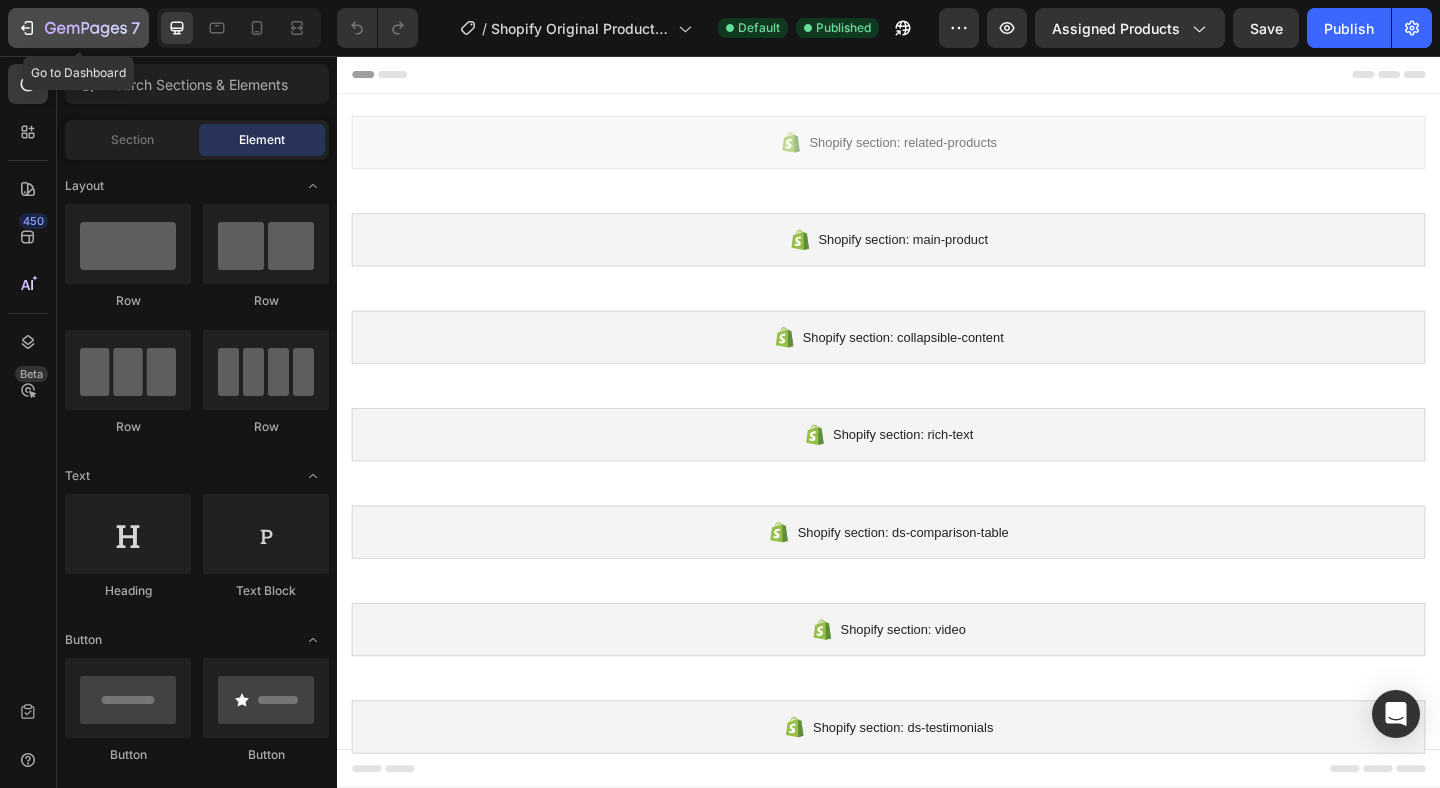 click 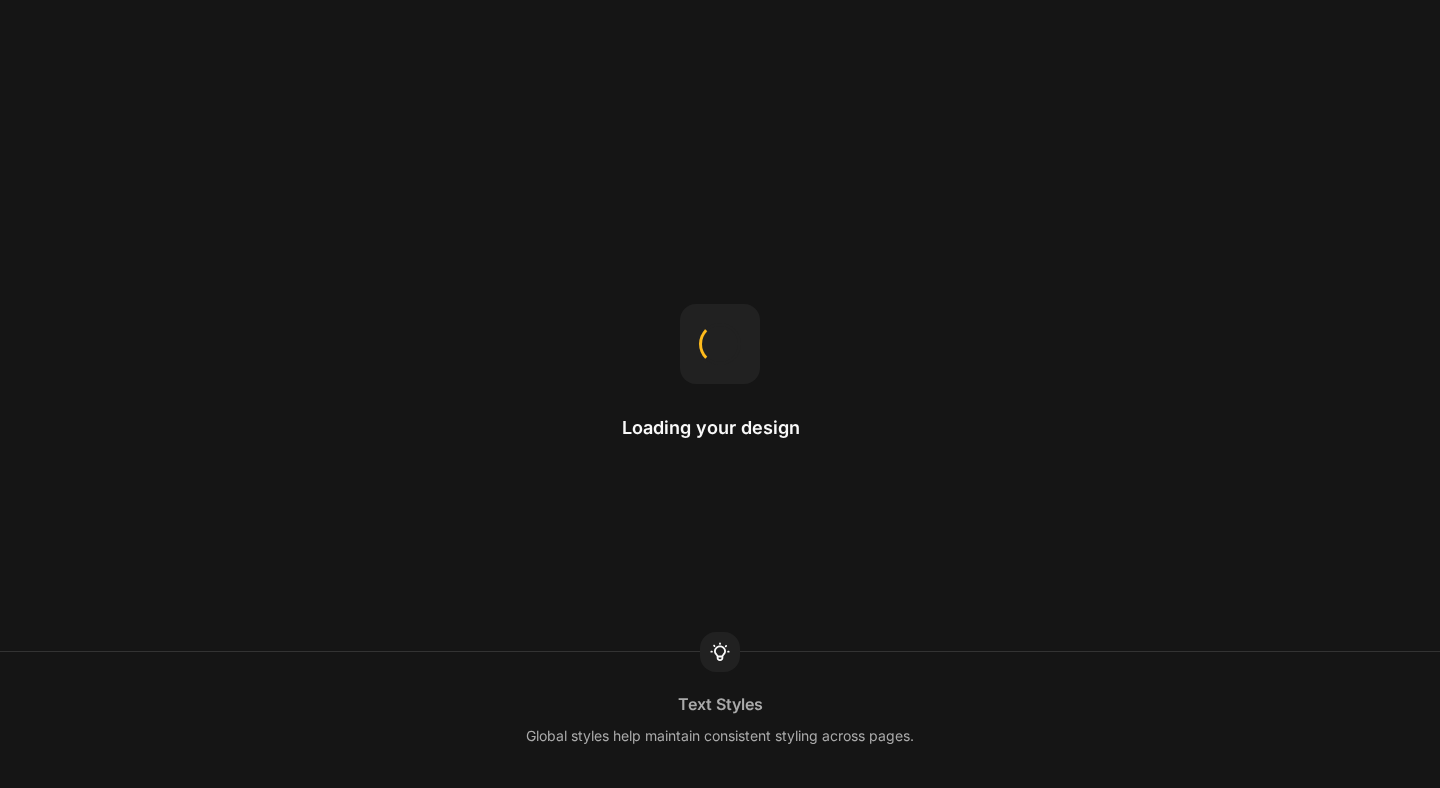 scroll, scrollTop: 0, scrollLeft: 0, axis: both 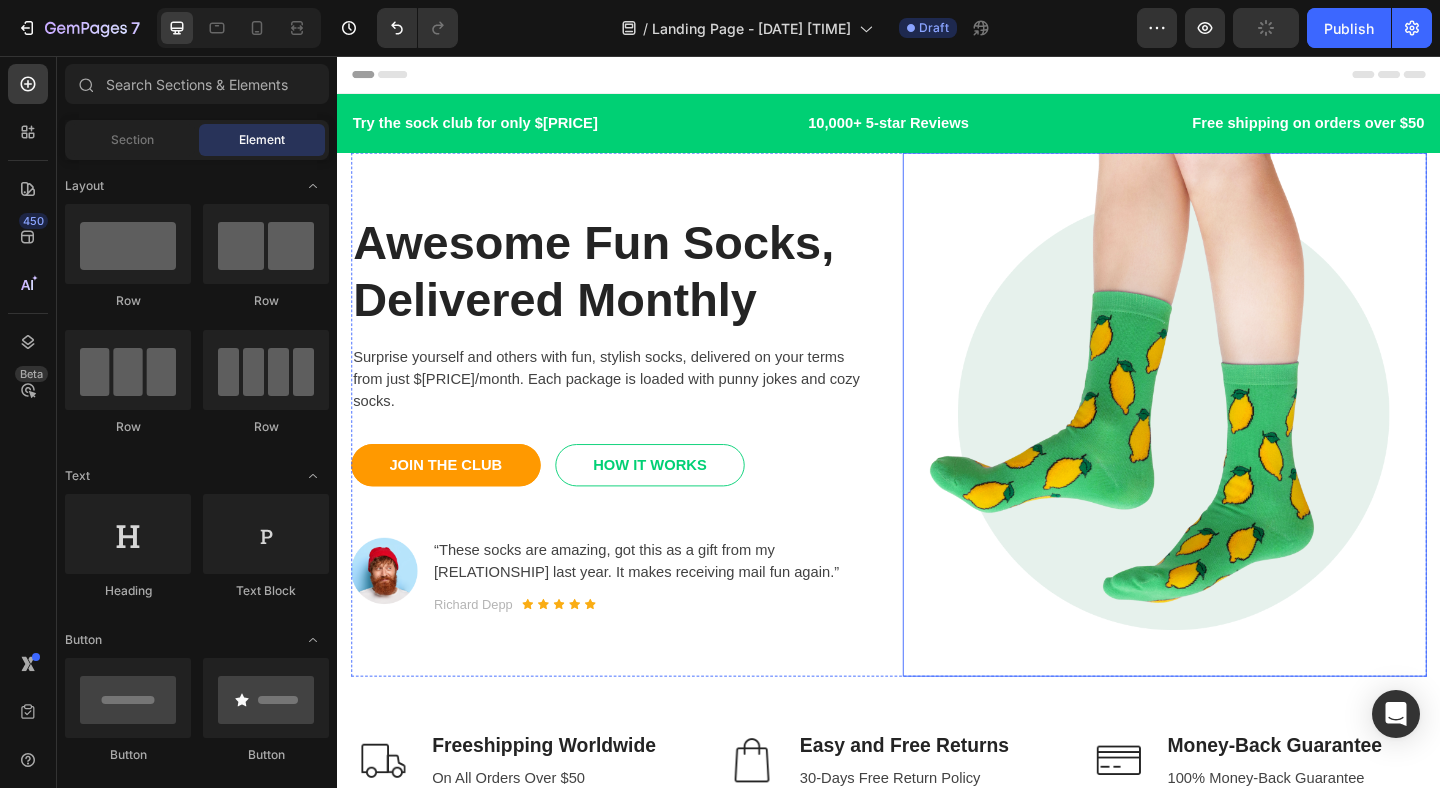 click at bounding box center (1237, 446) 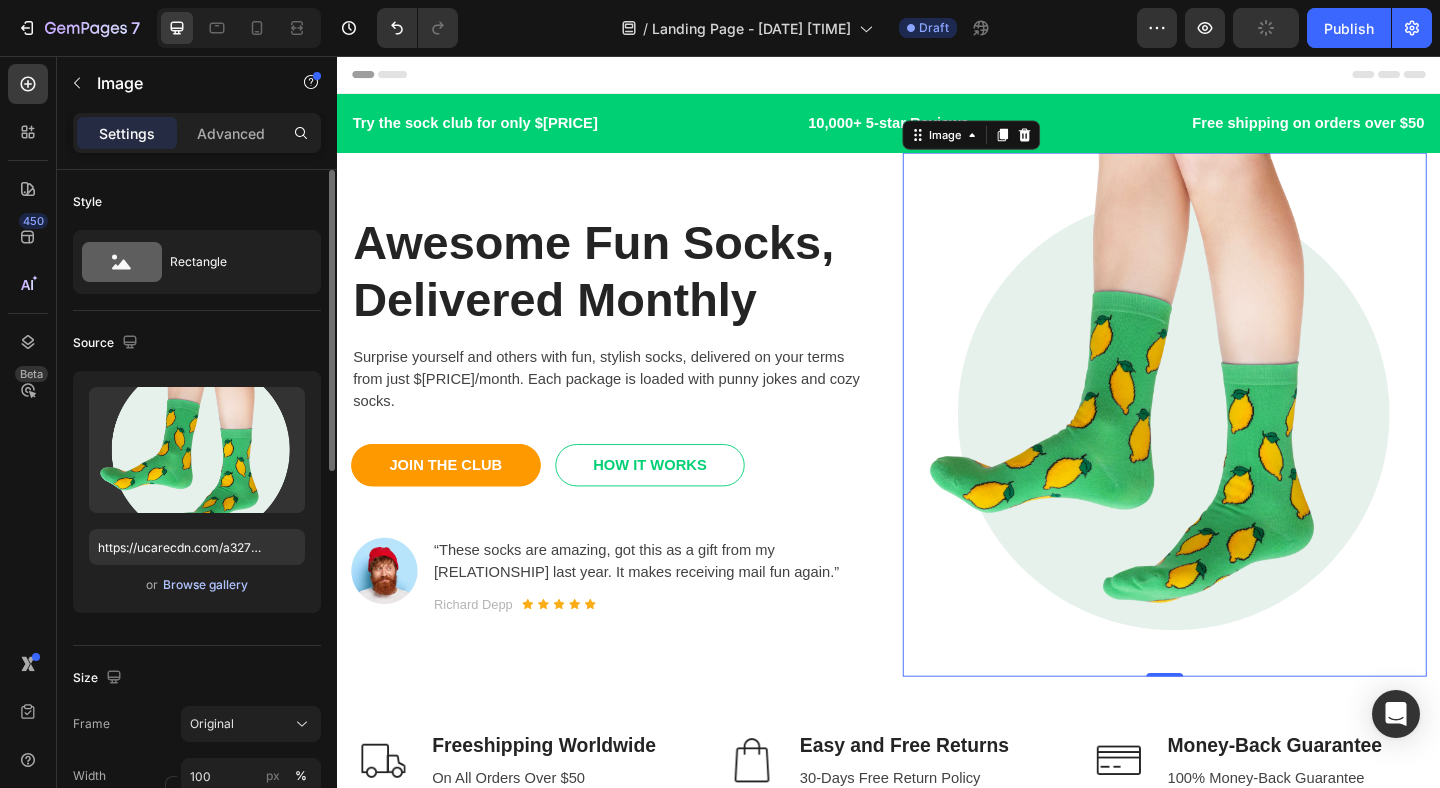 click on "Browse gallery" at bounding box center [205, 585] 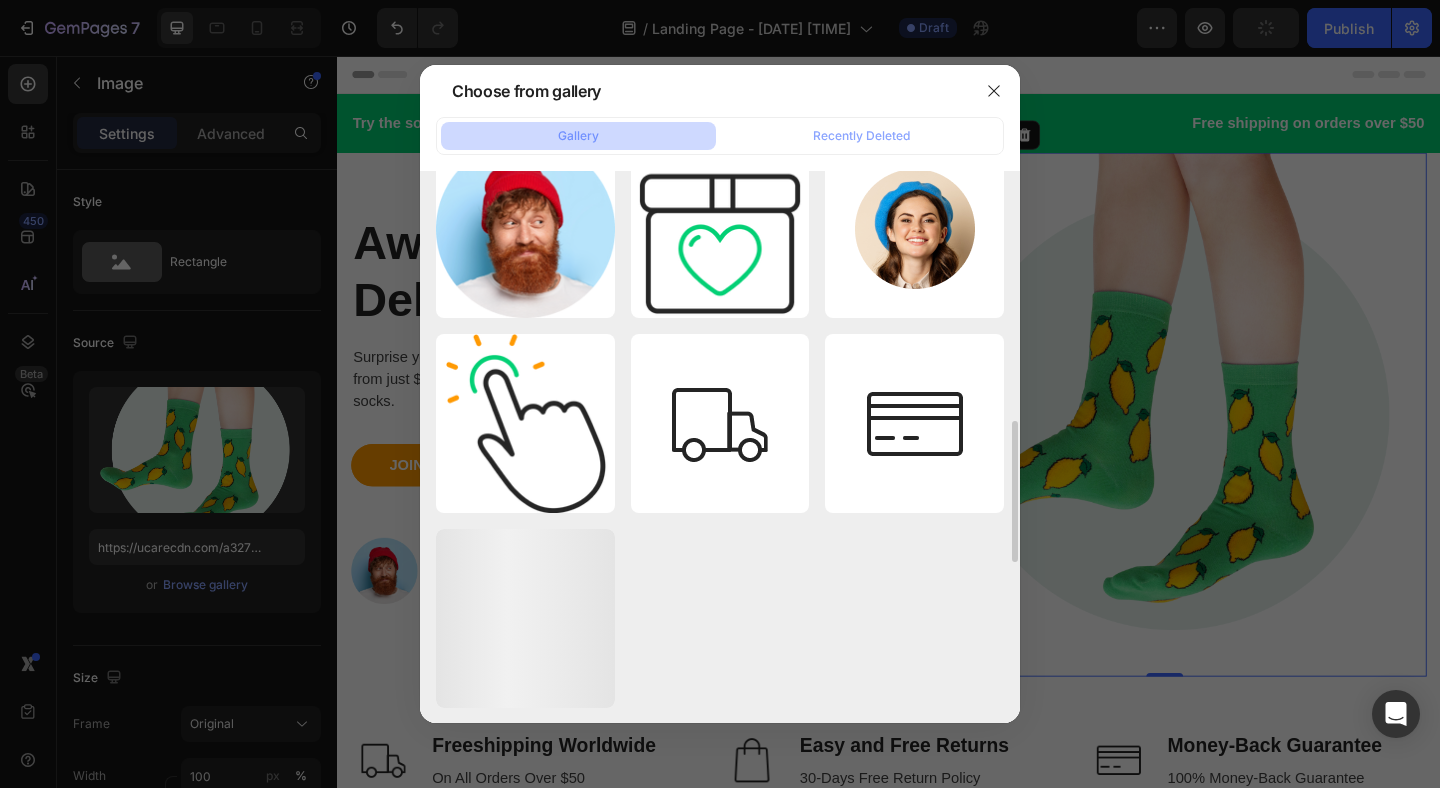scroll, scrollTop: 0, scrollLeft: 0, axis: both 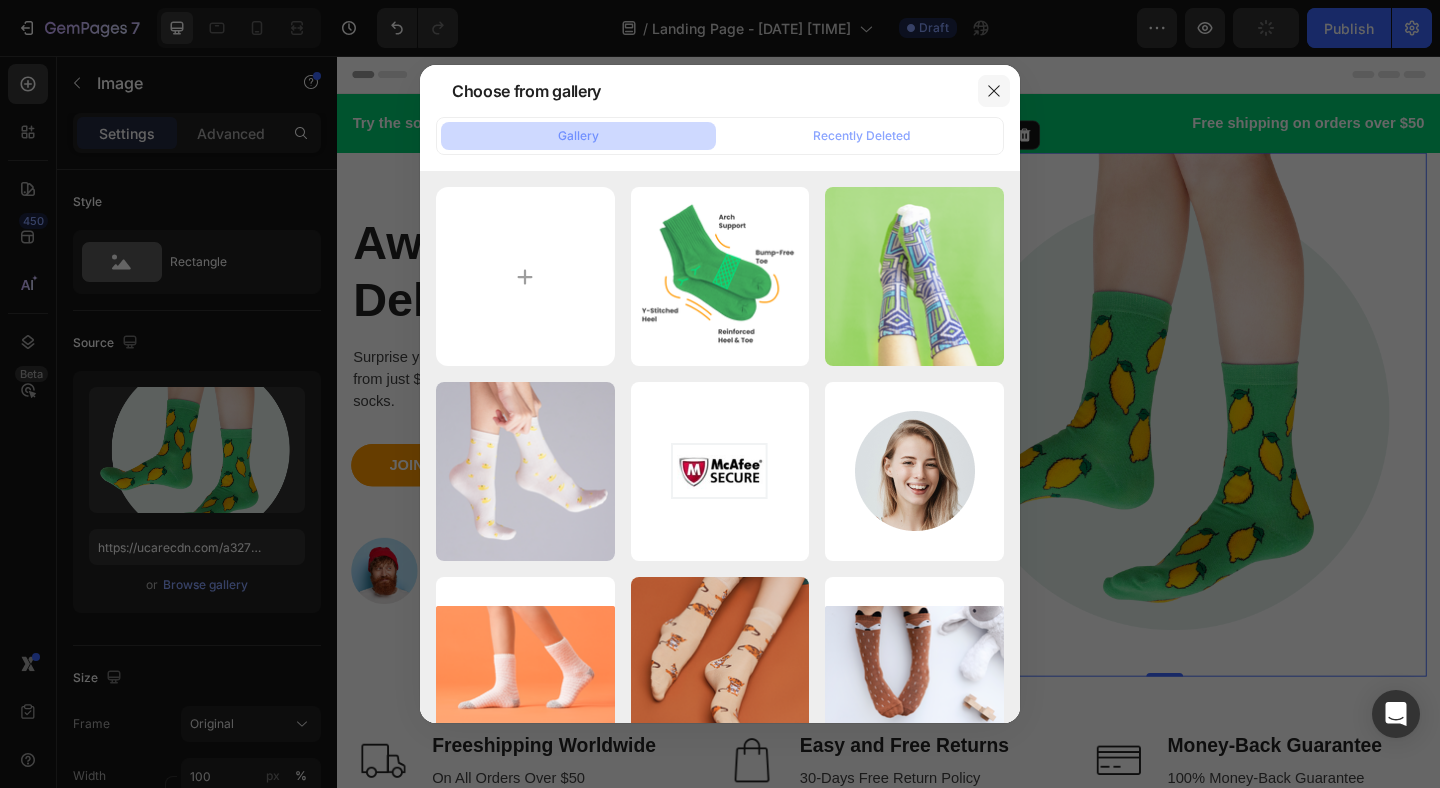 click 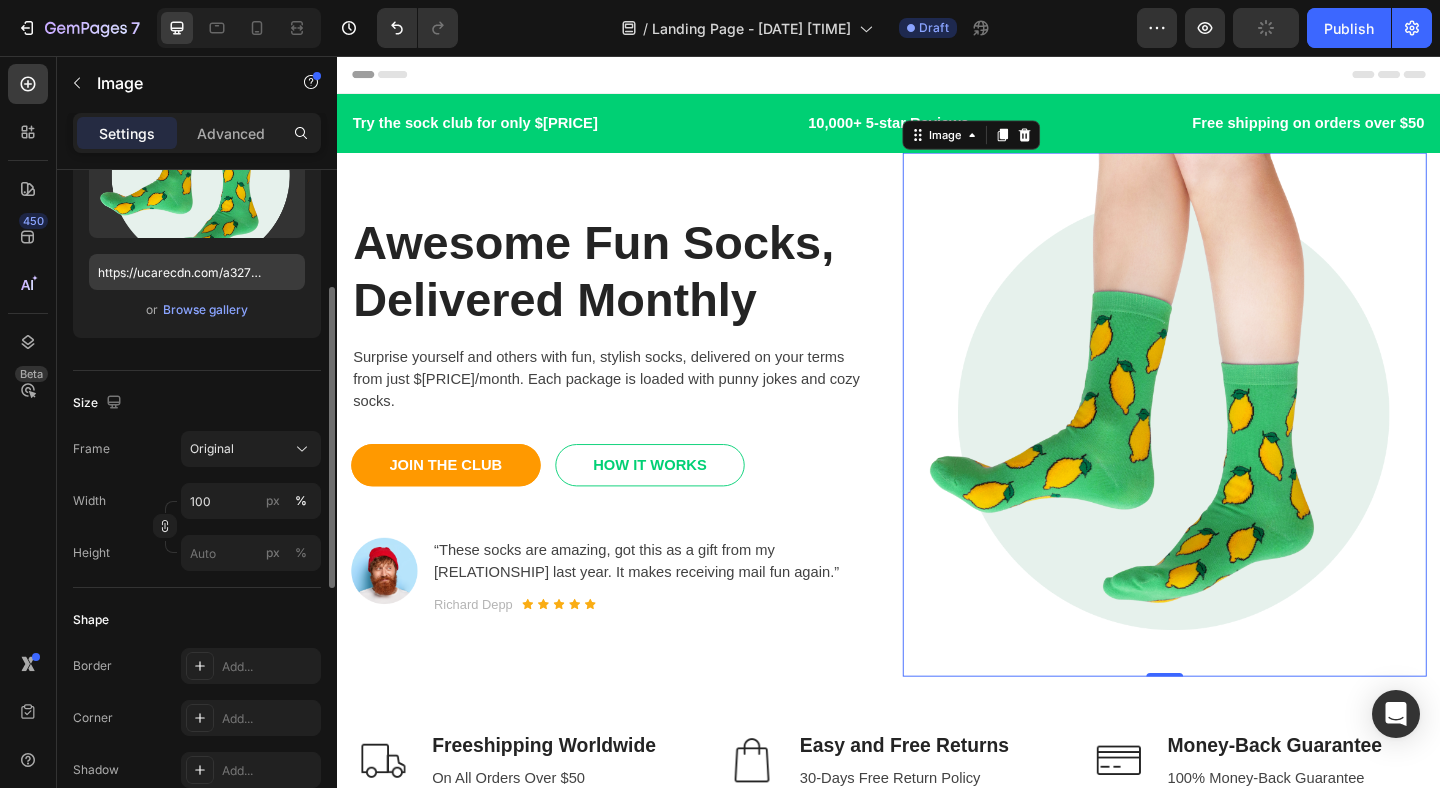 scroll, scrollTop: 276, scrollLeft: 0, axis: vertical 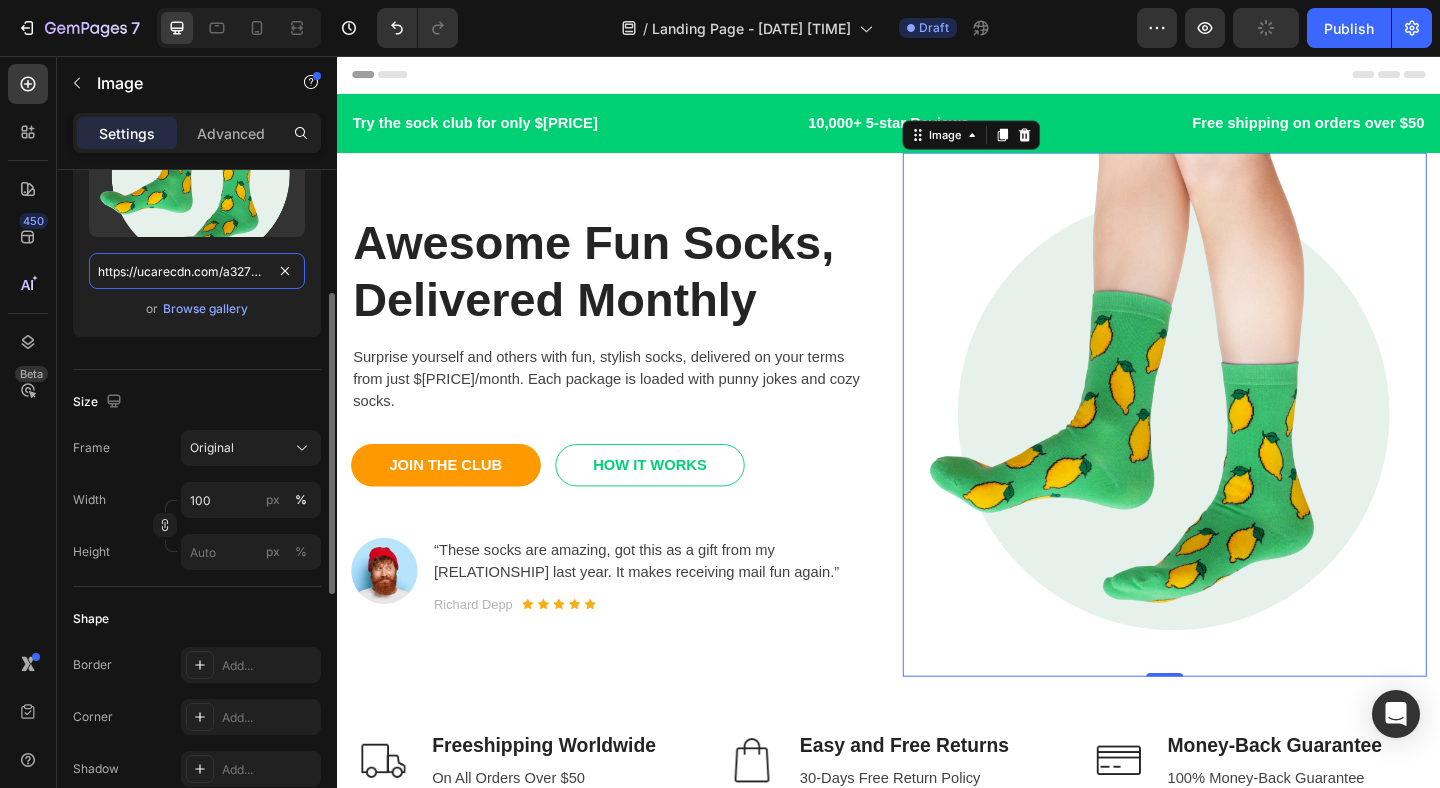 click on "https://ucarecdn.com/a327b39d-6f71-4c27-a894-64b0a1e0d299/-/format/auto/" at bounding box center (197, 271) 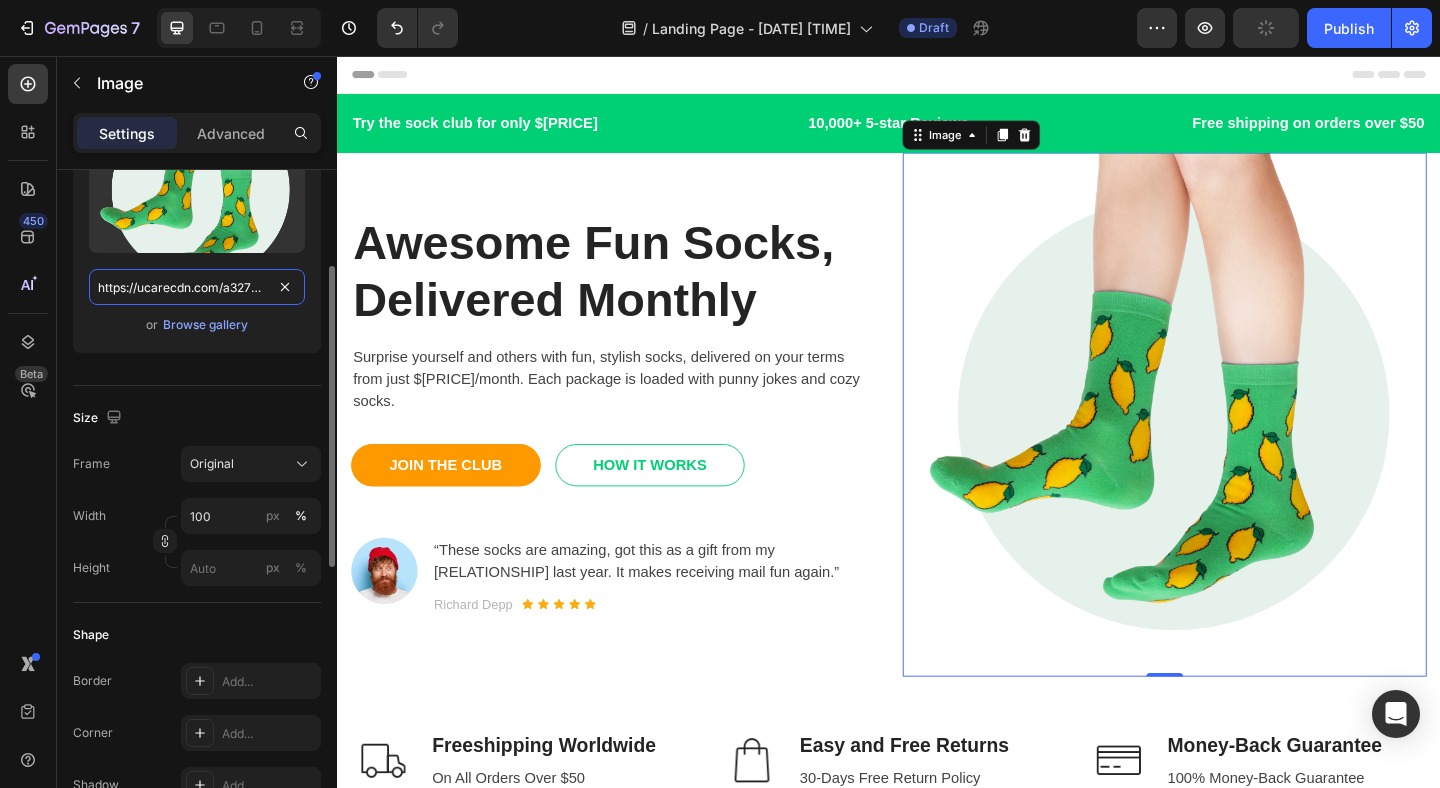 scroll, scrollTop: 283, scrollLeft: 0, axis: vertical 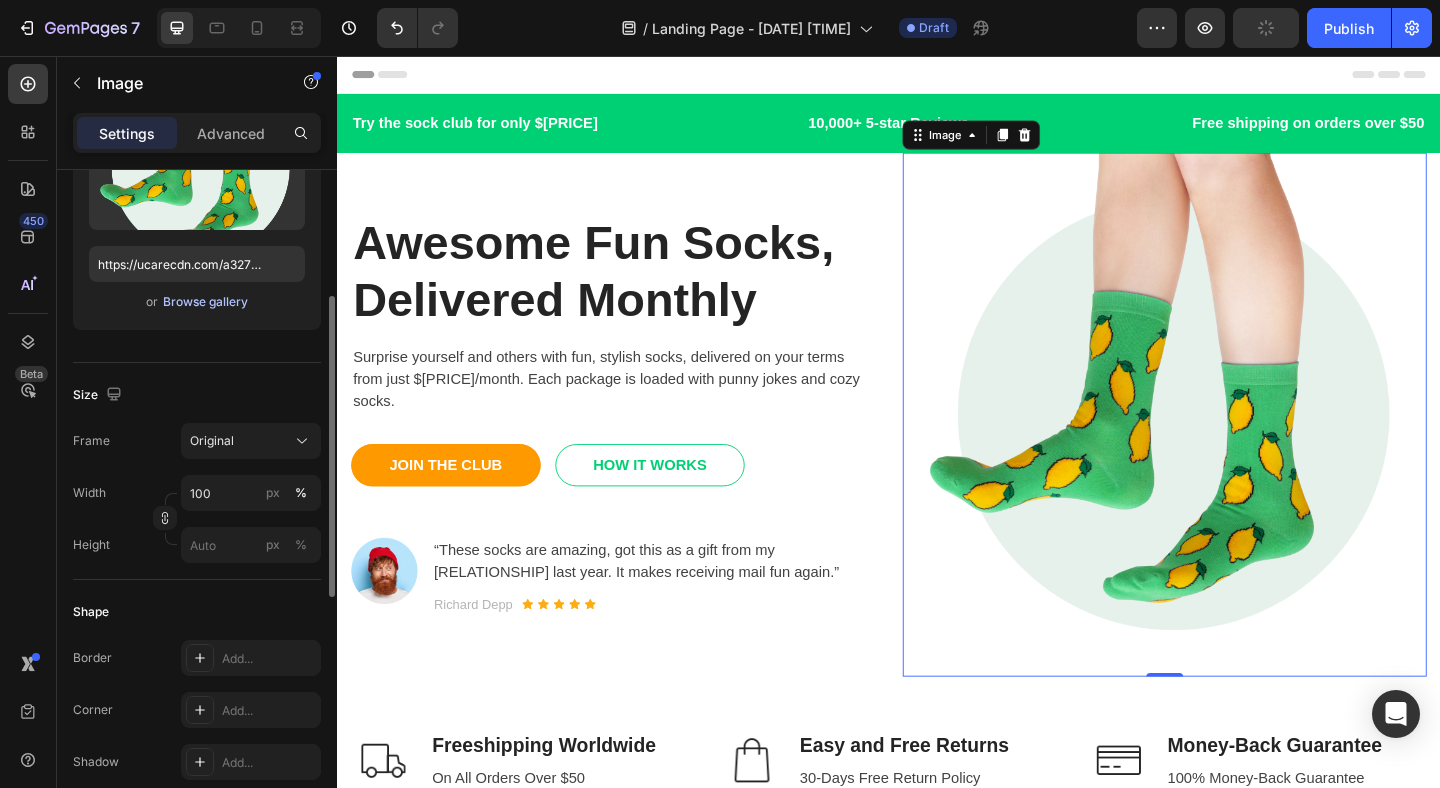 click on "Browse gallery" at bounding box center [205, 302] 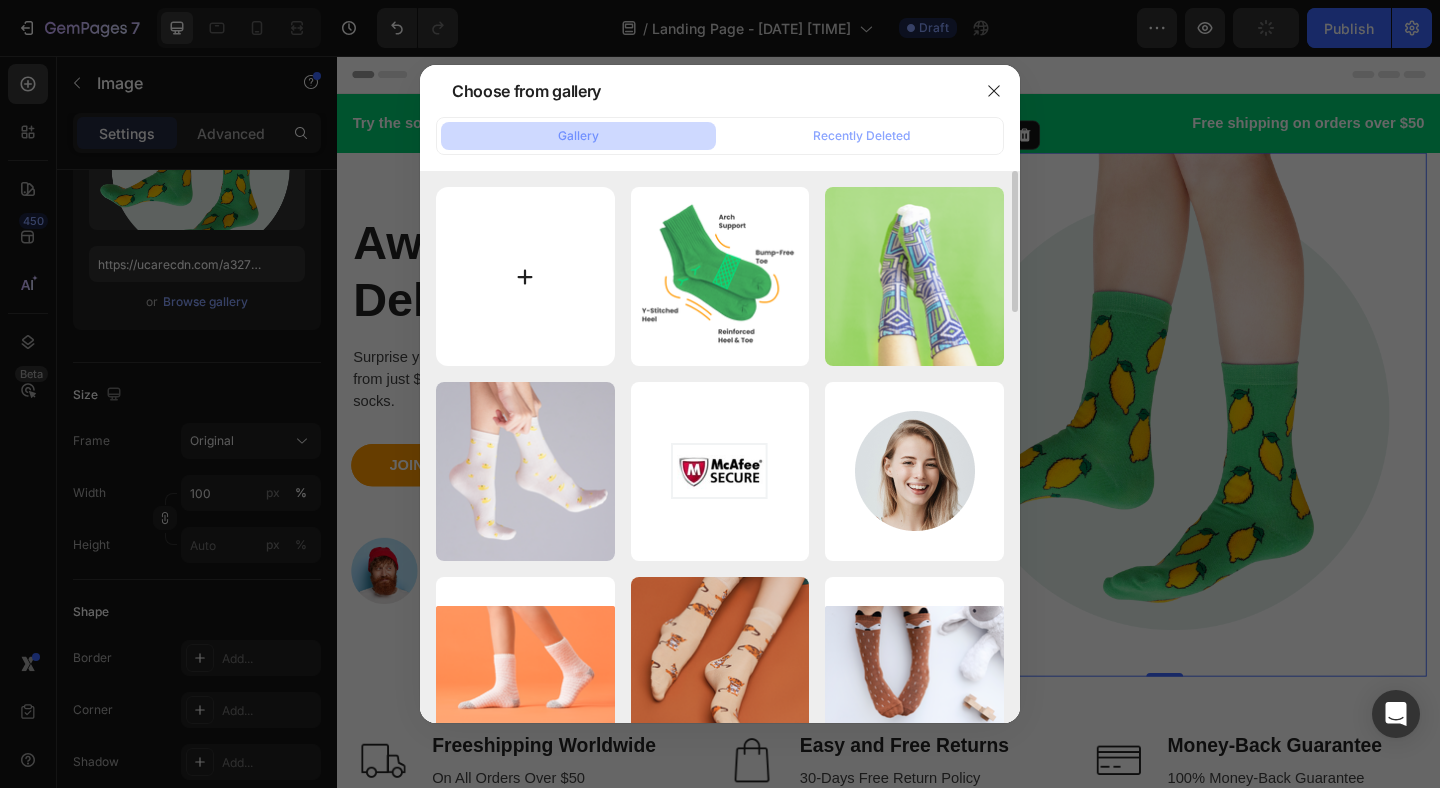 click at bounding box center (525, 276) 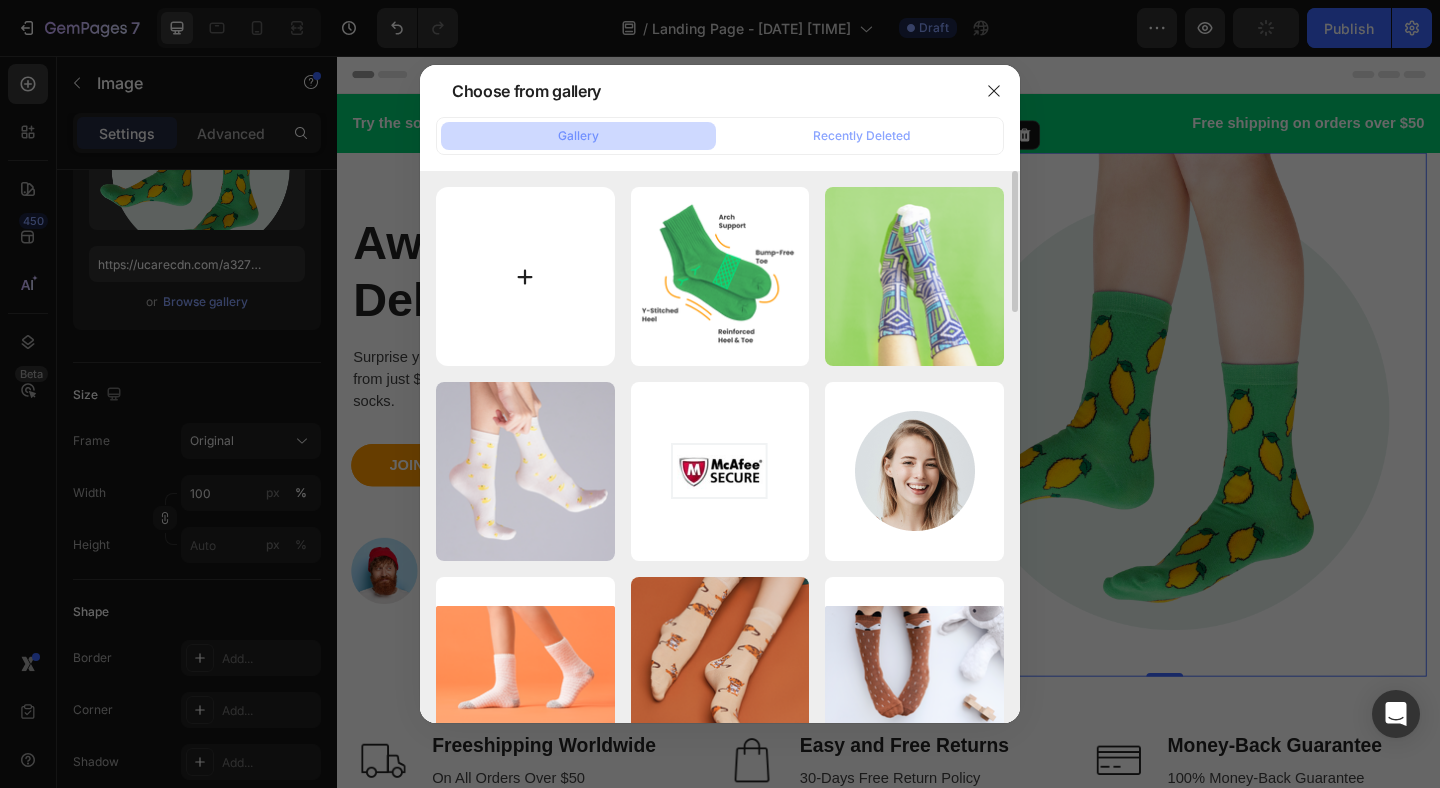 type on "C:\fakepath\1b5f942fbba2c872e11508099d26f0d4.jpg" 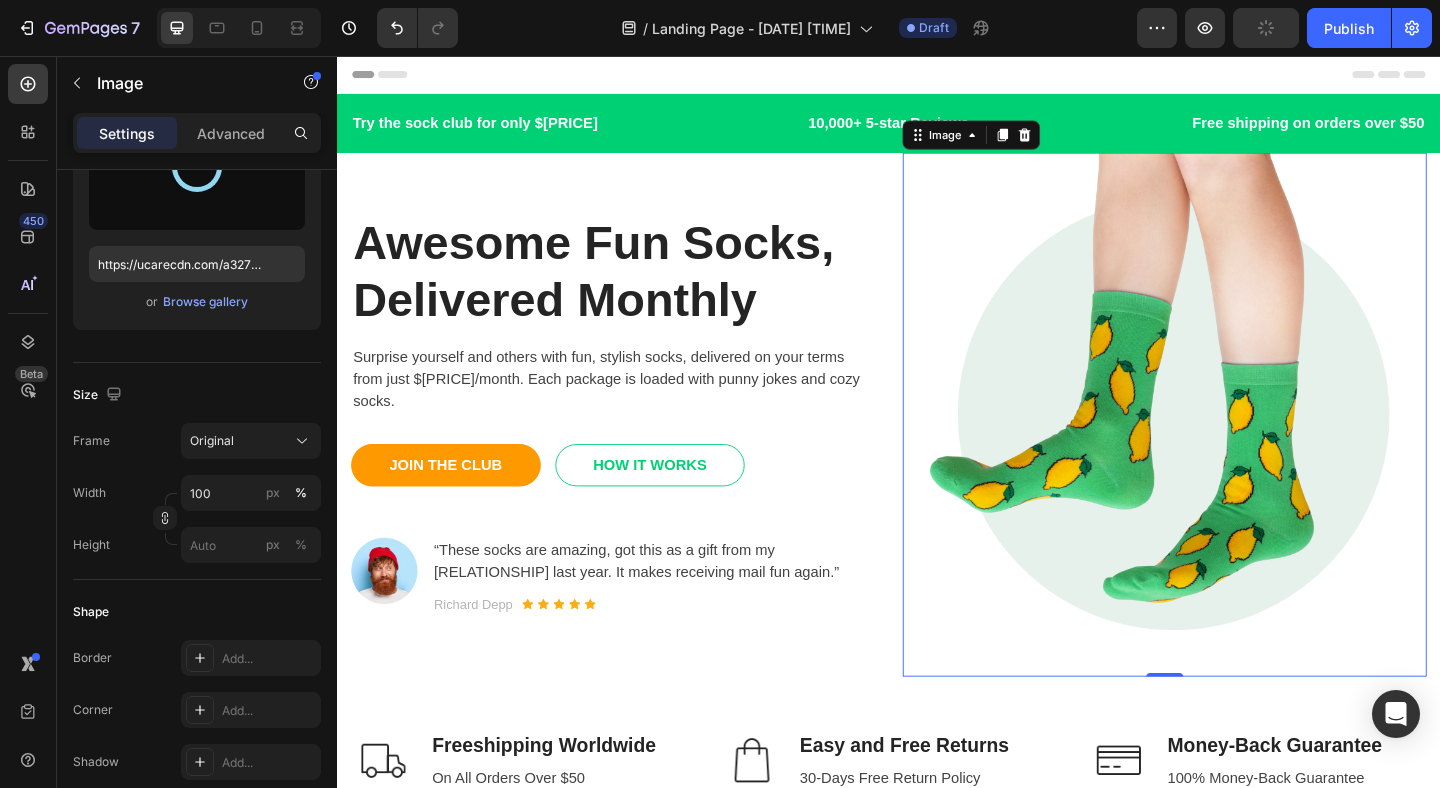 type on "https://cdn.shopify.com/s/files/1/0916/6923/4050/files/gempages_576004760927207967-32fee59f-7cb2-406b-9e6e-7881af4ad5e3.jpg" 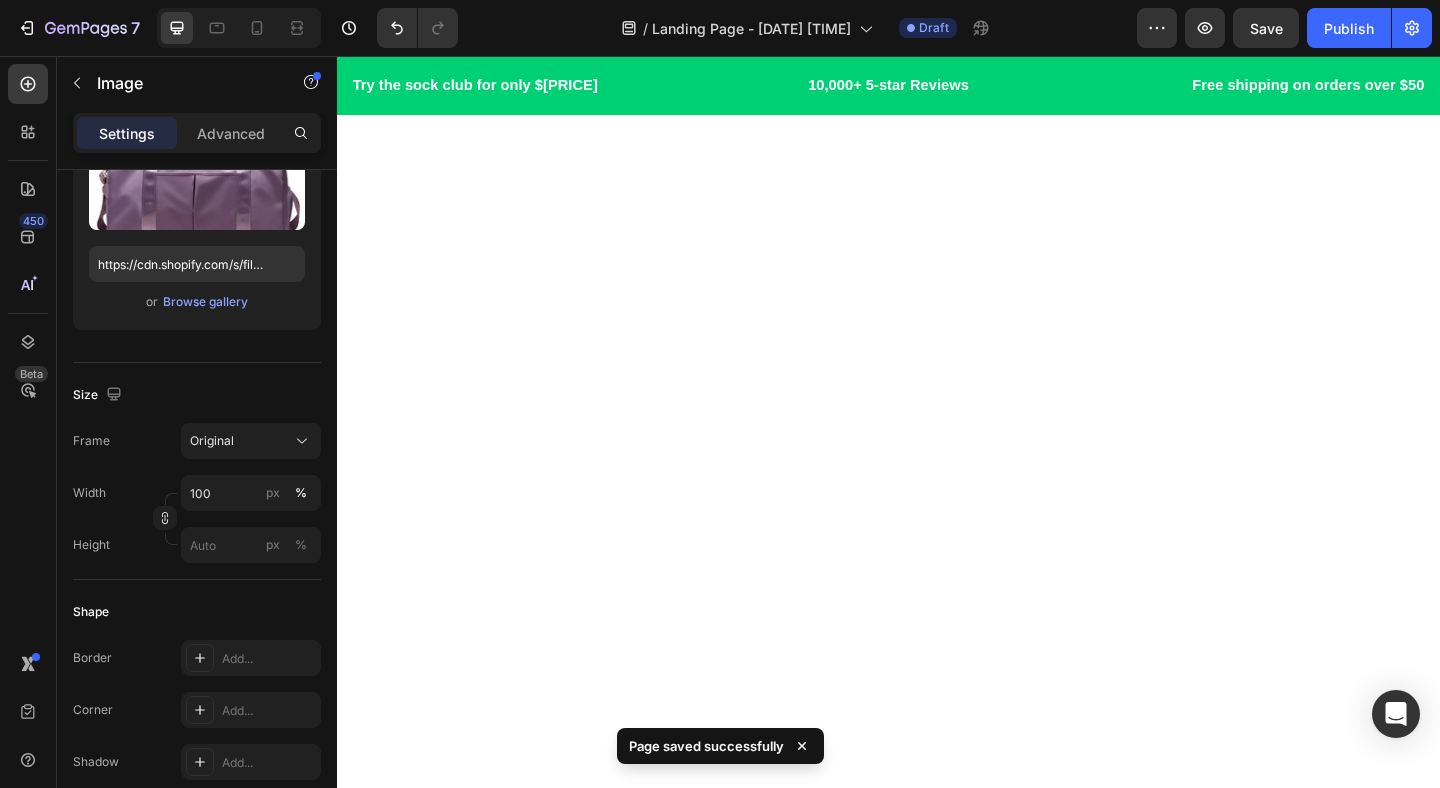 scroll, scrollTop: 0, scrollLeft: 0, axis: both 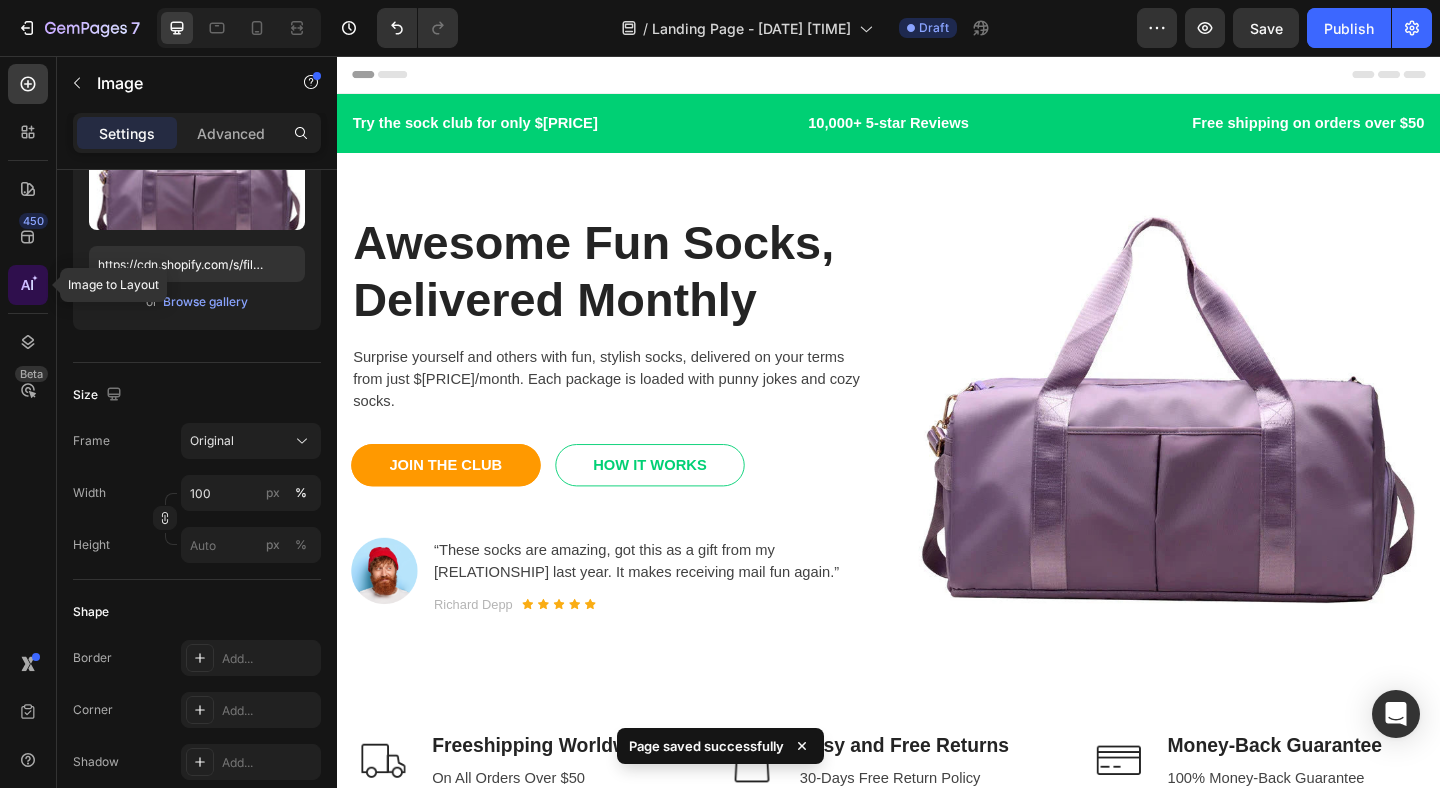 click 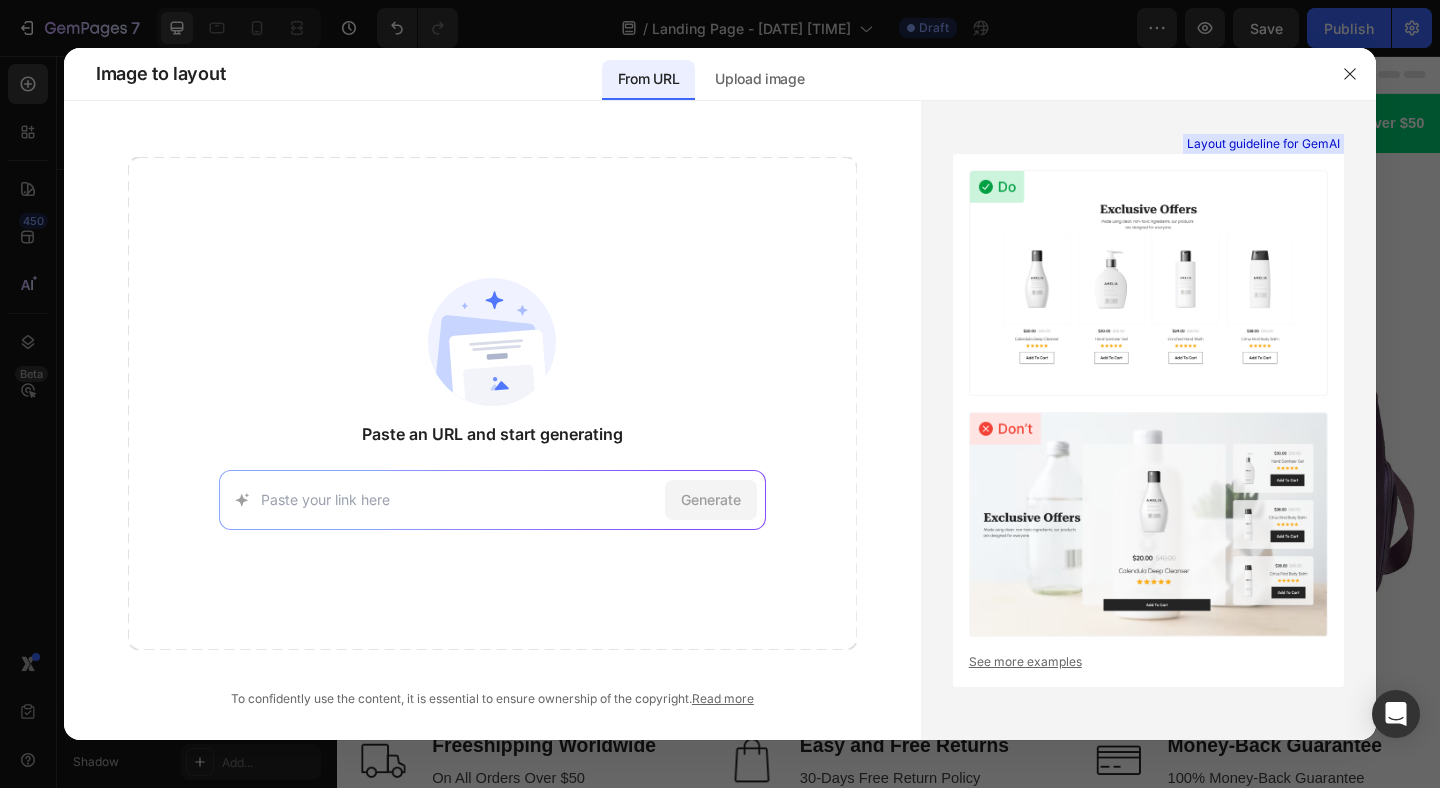 click on "Generate" at bounding box center [492, 500] 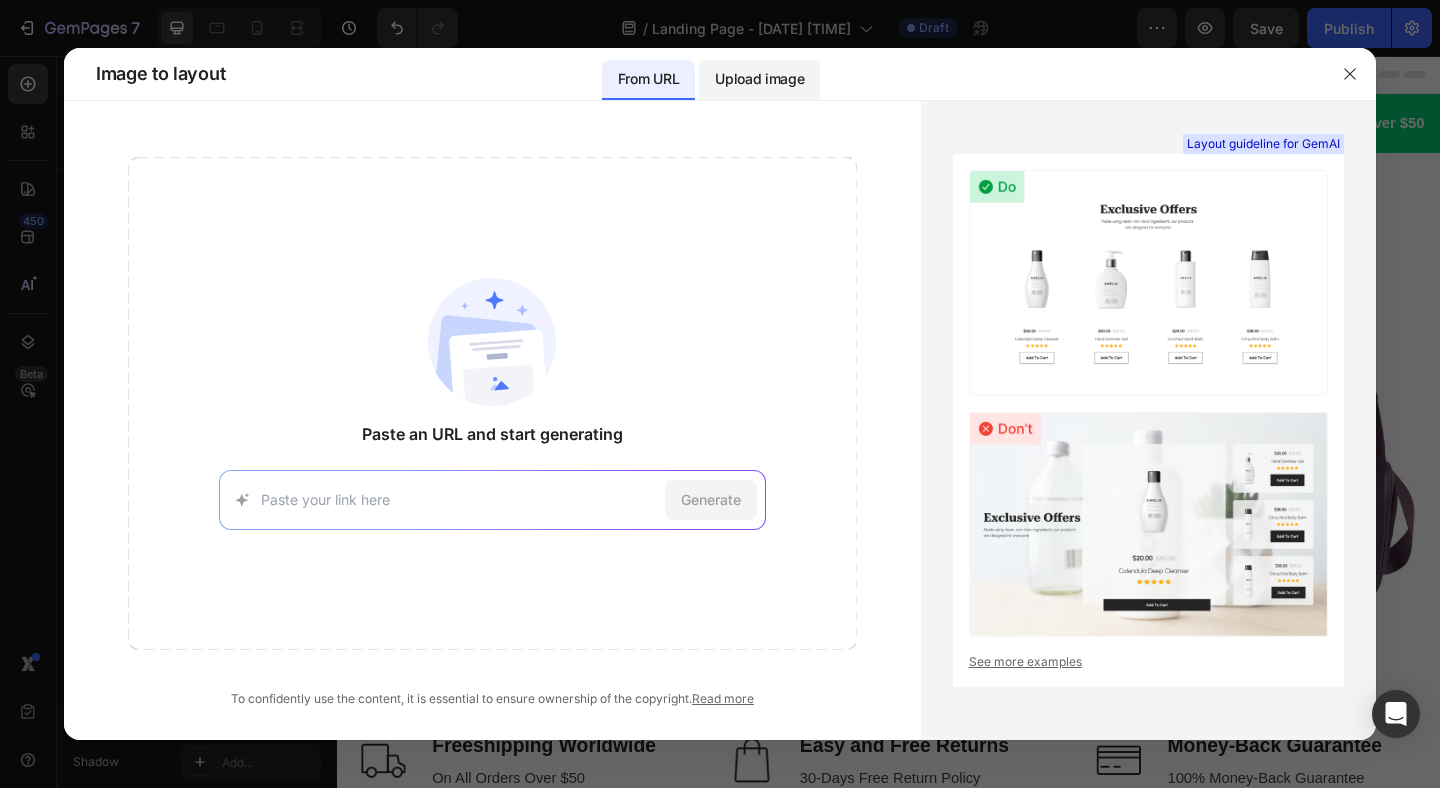 click on "Upload image" at bounding box center (759, 80) 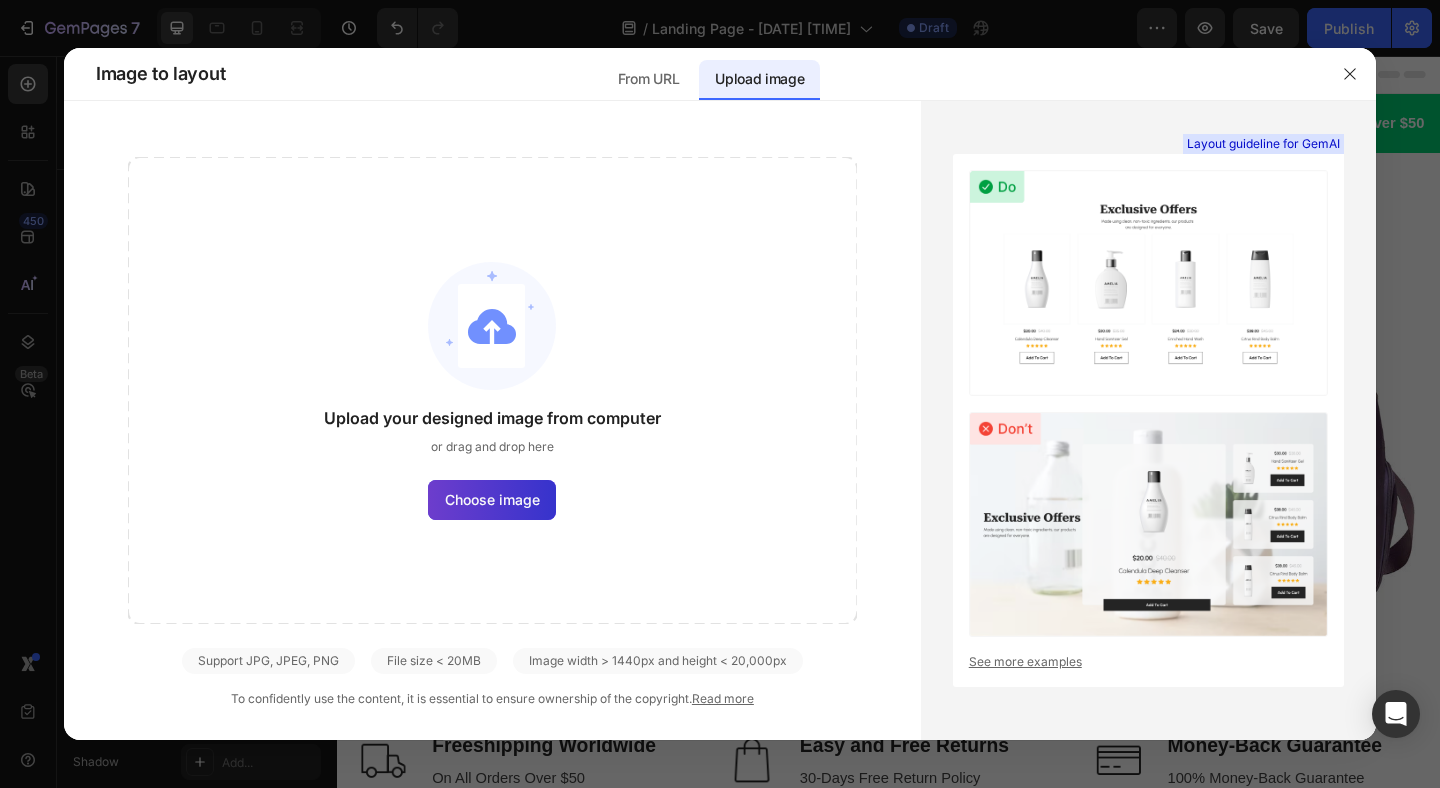 click on "Choose image" at bounding box center [492, 499] 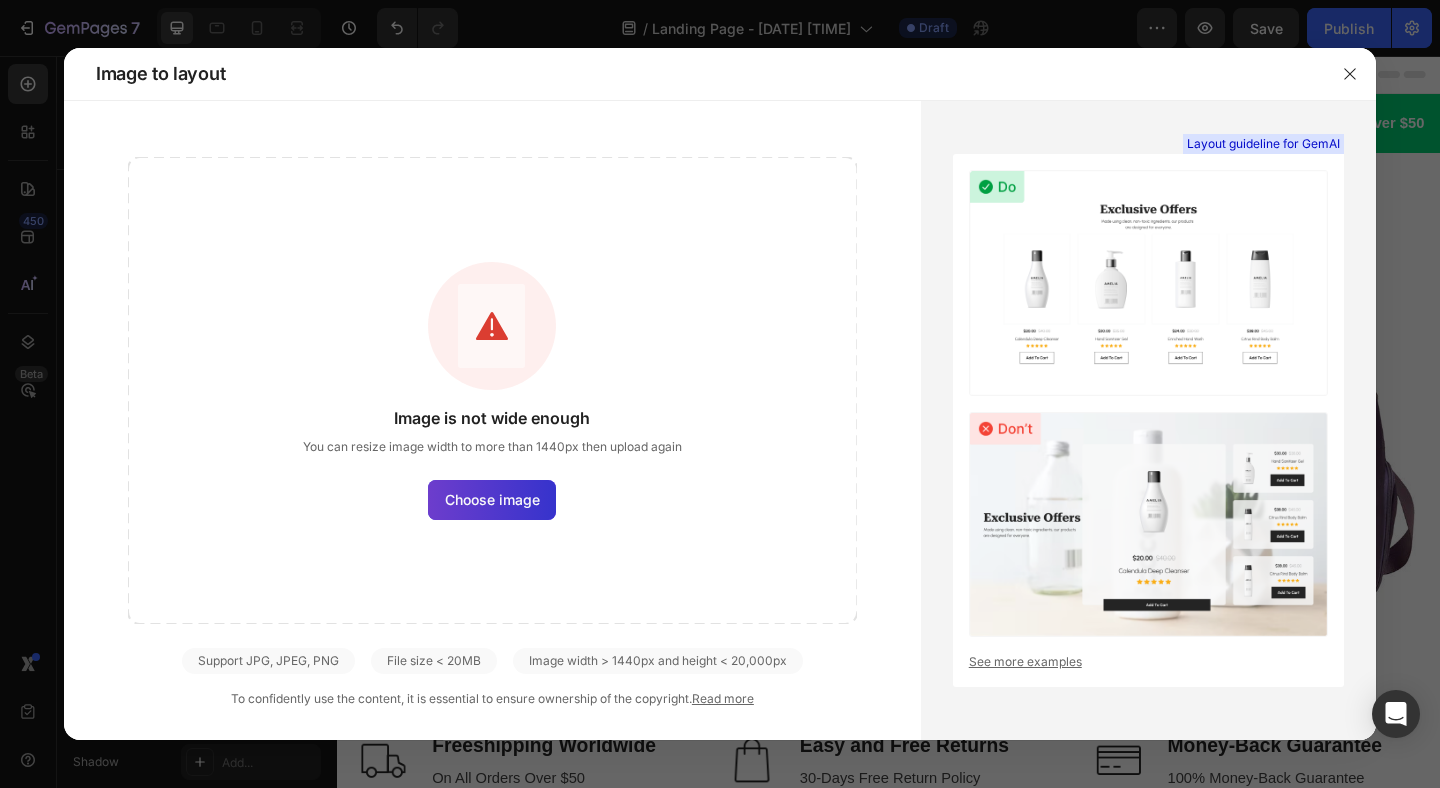 click on "Choose image" at bounding box center (492, 499) 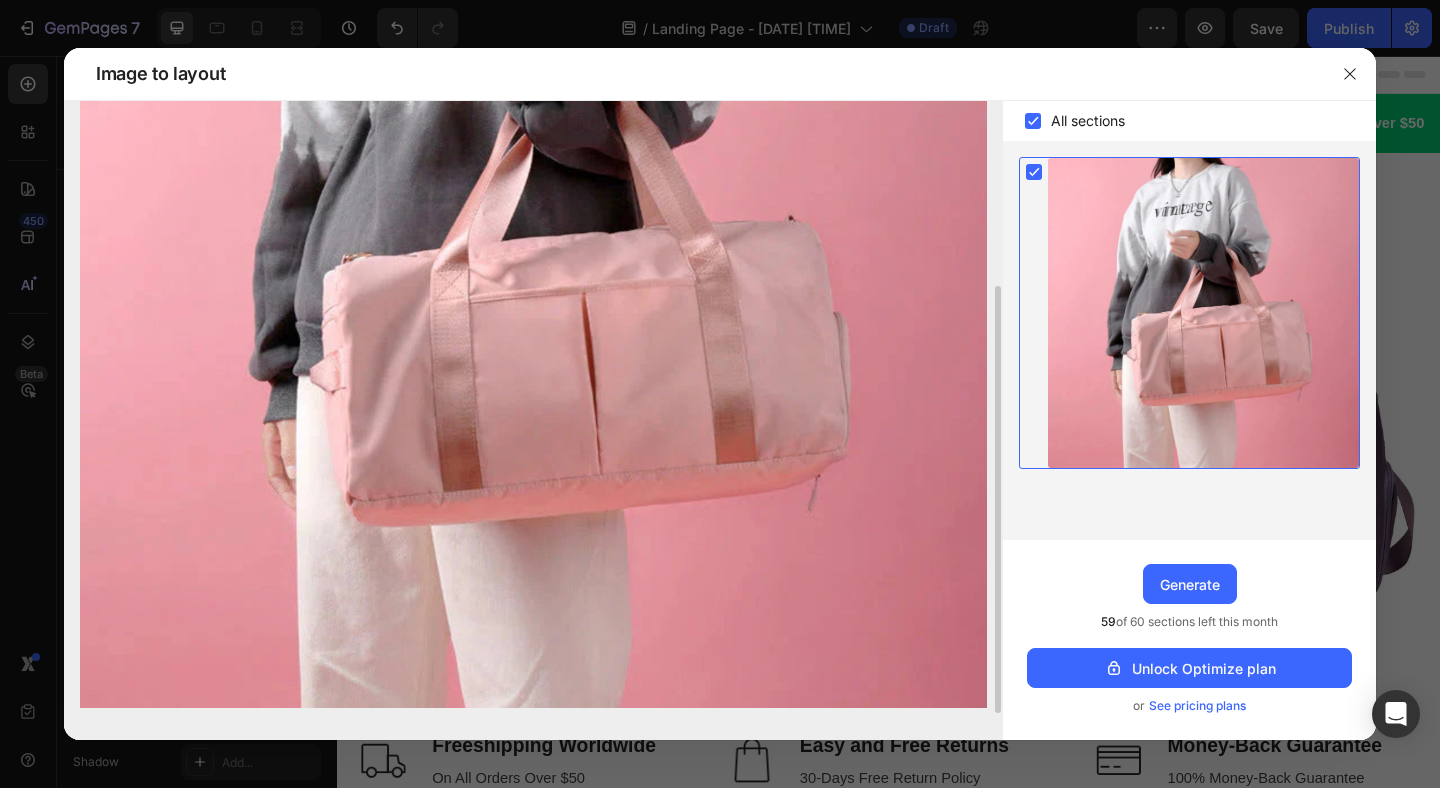 scroll, scrollTop: 0, scrollLeft: 0, axis: both 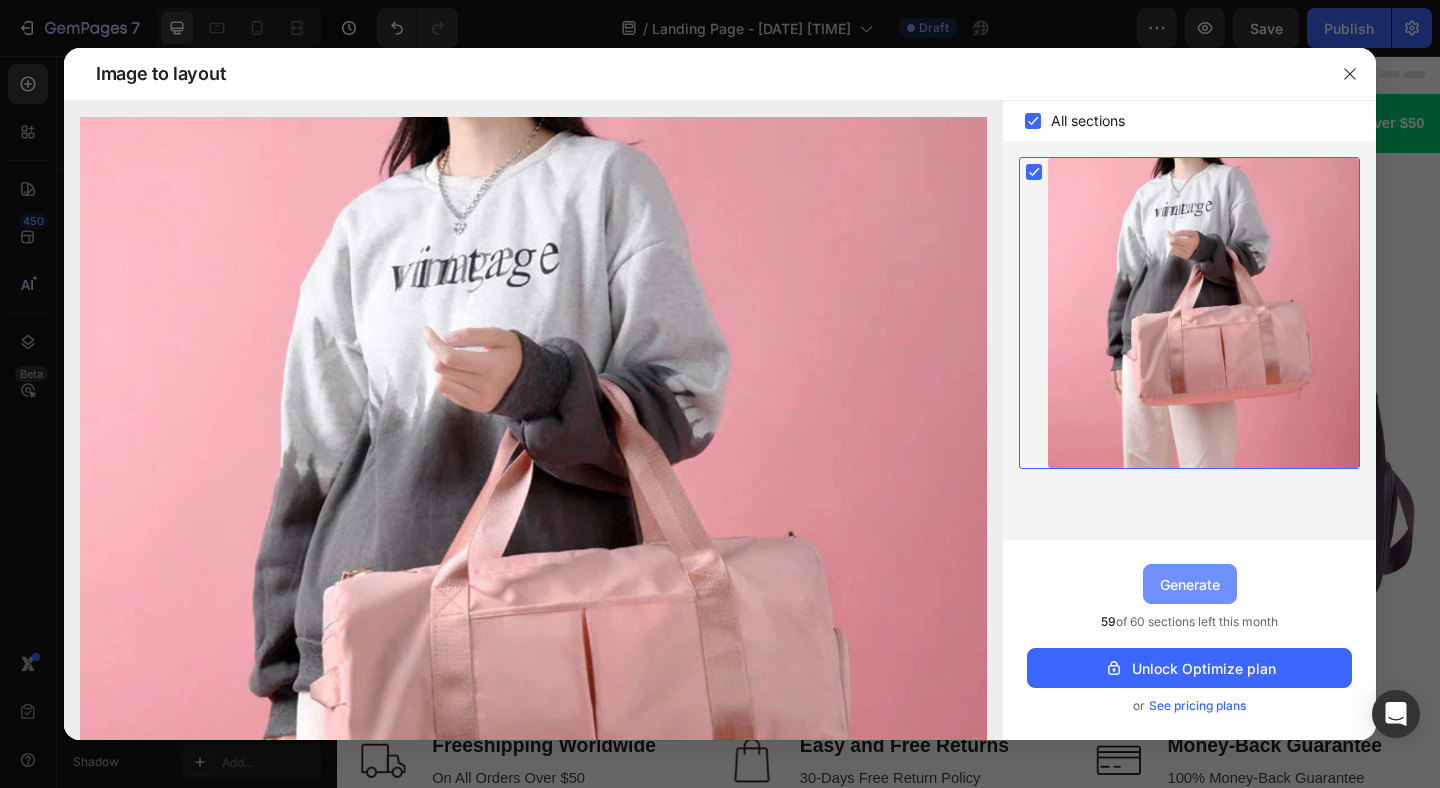 click on "Generate" at bounding box center (1190, 584) 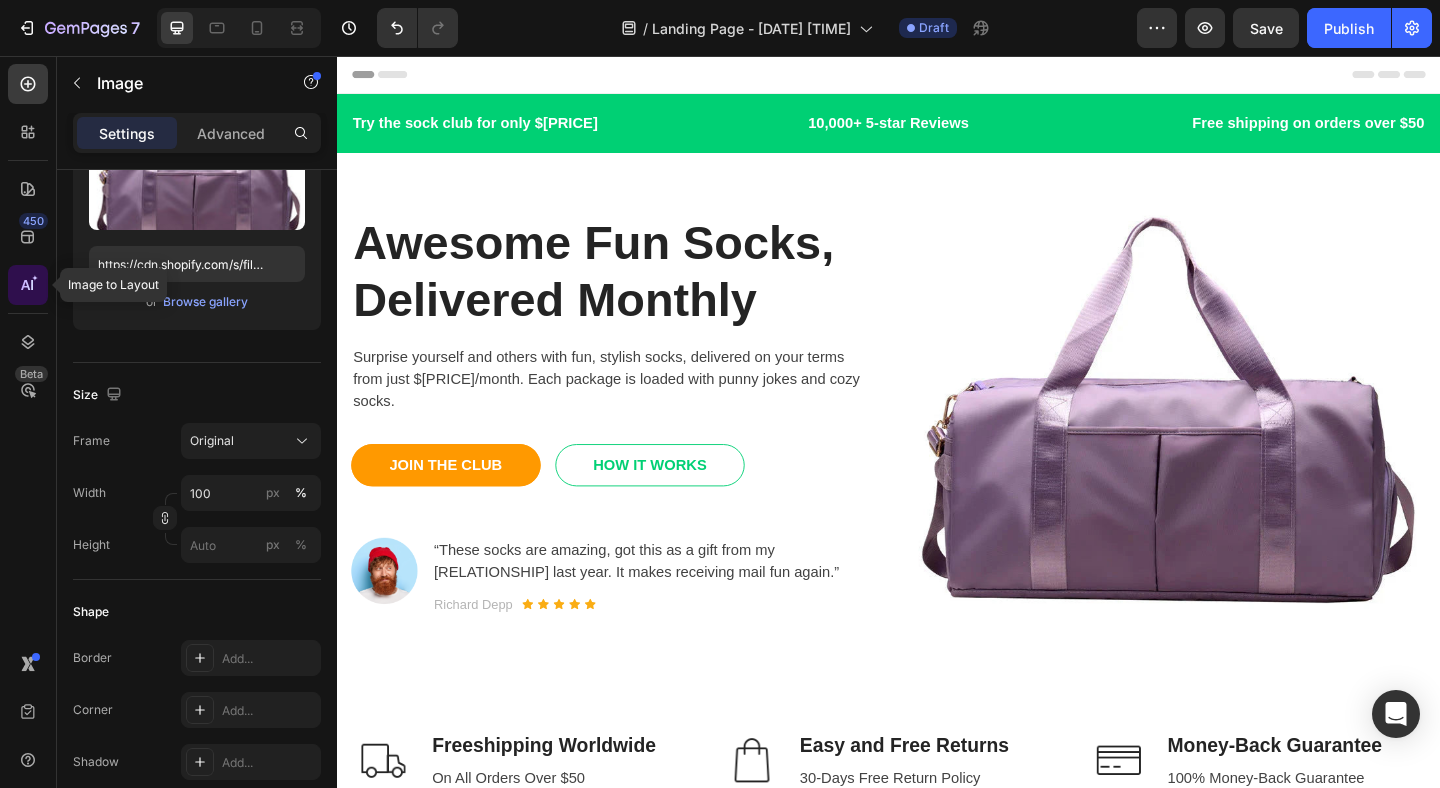 click 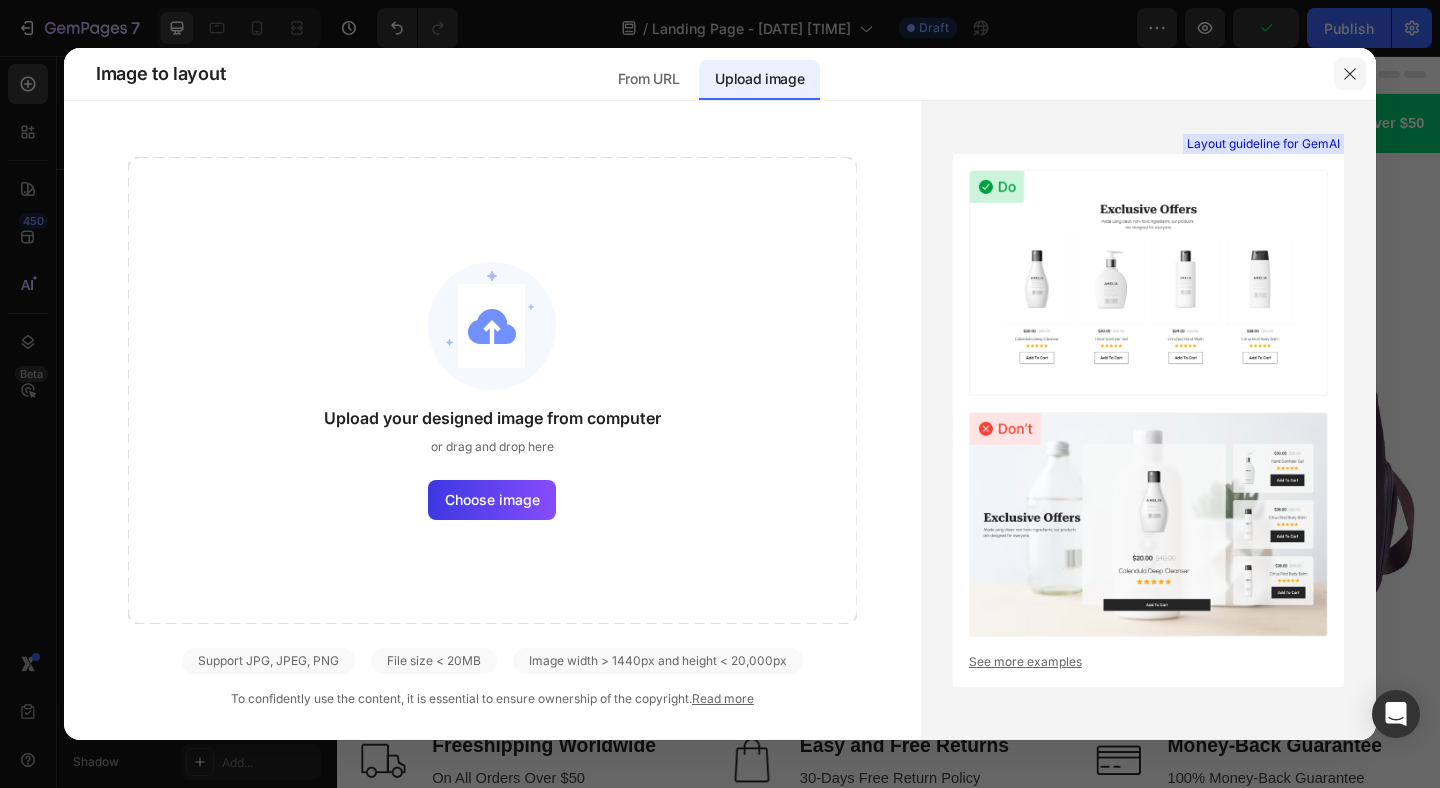 click 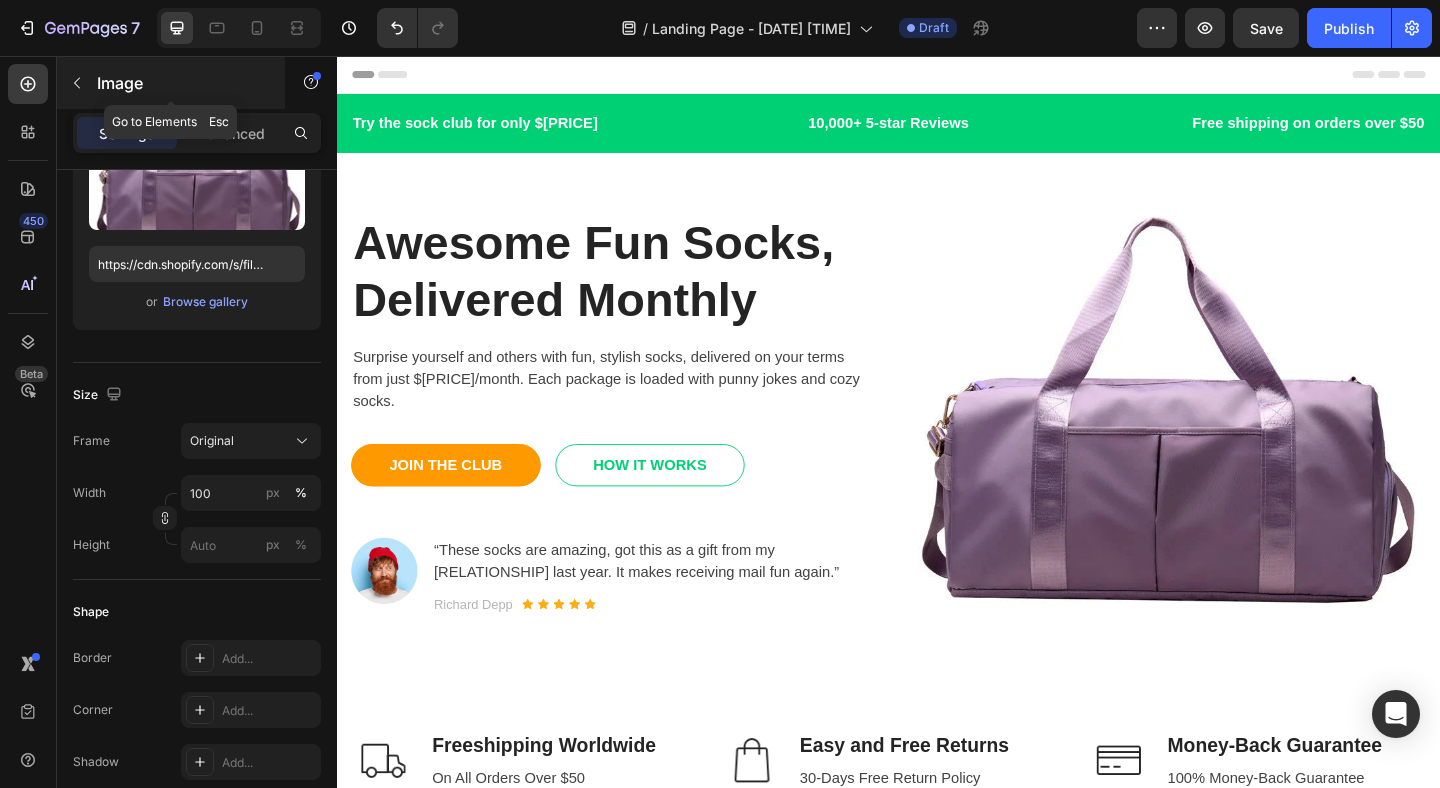click at bounding box center [77, 83] 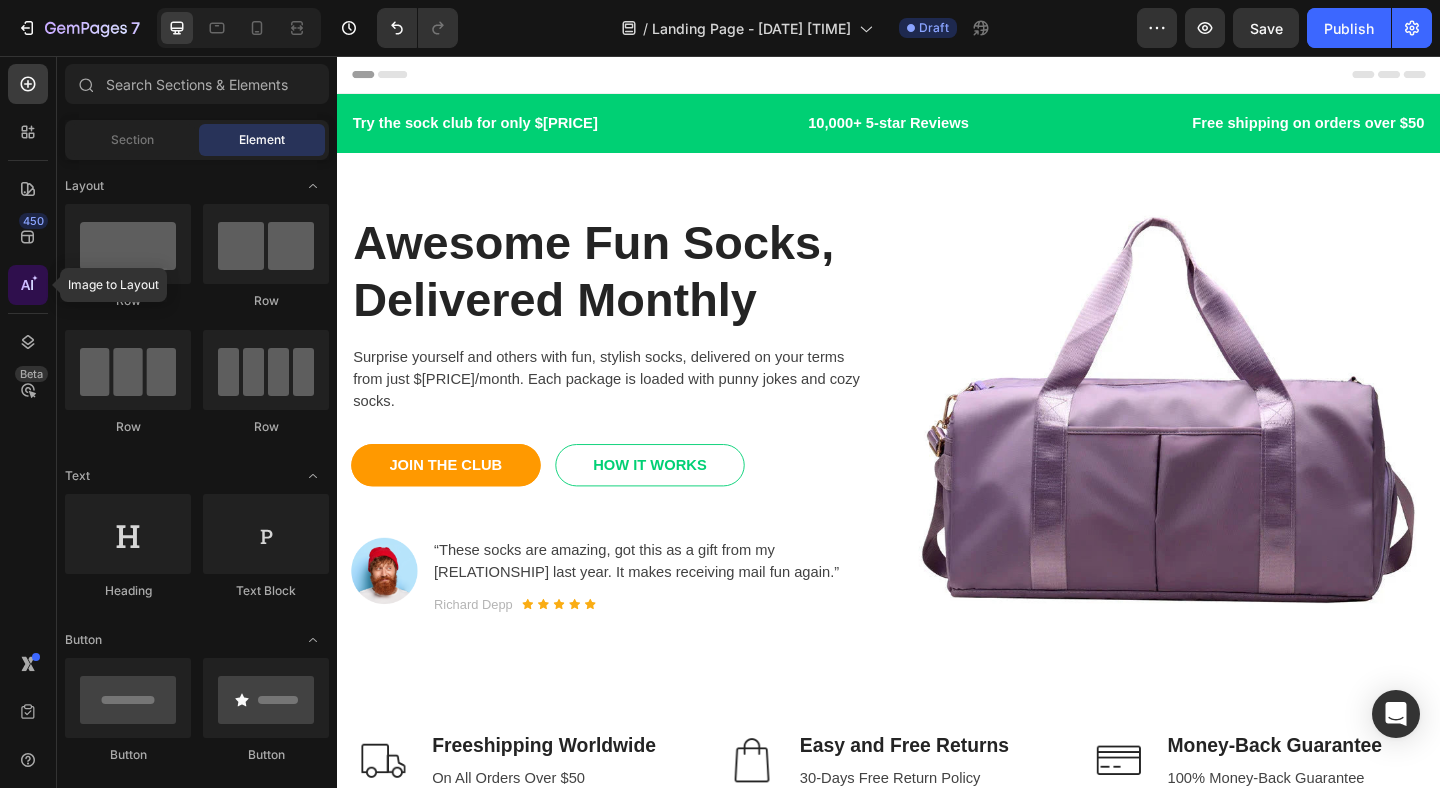 click 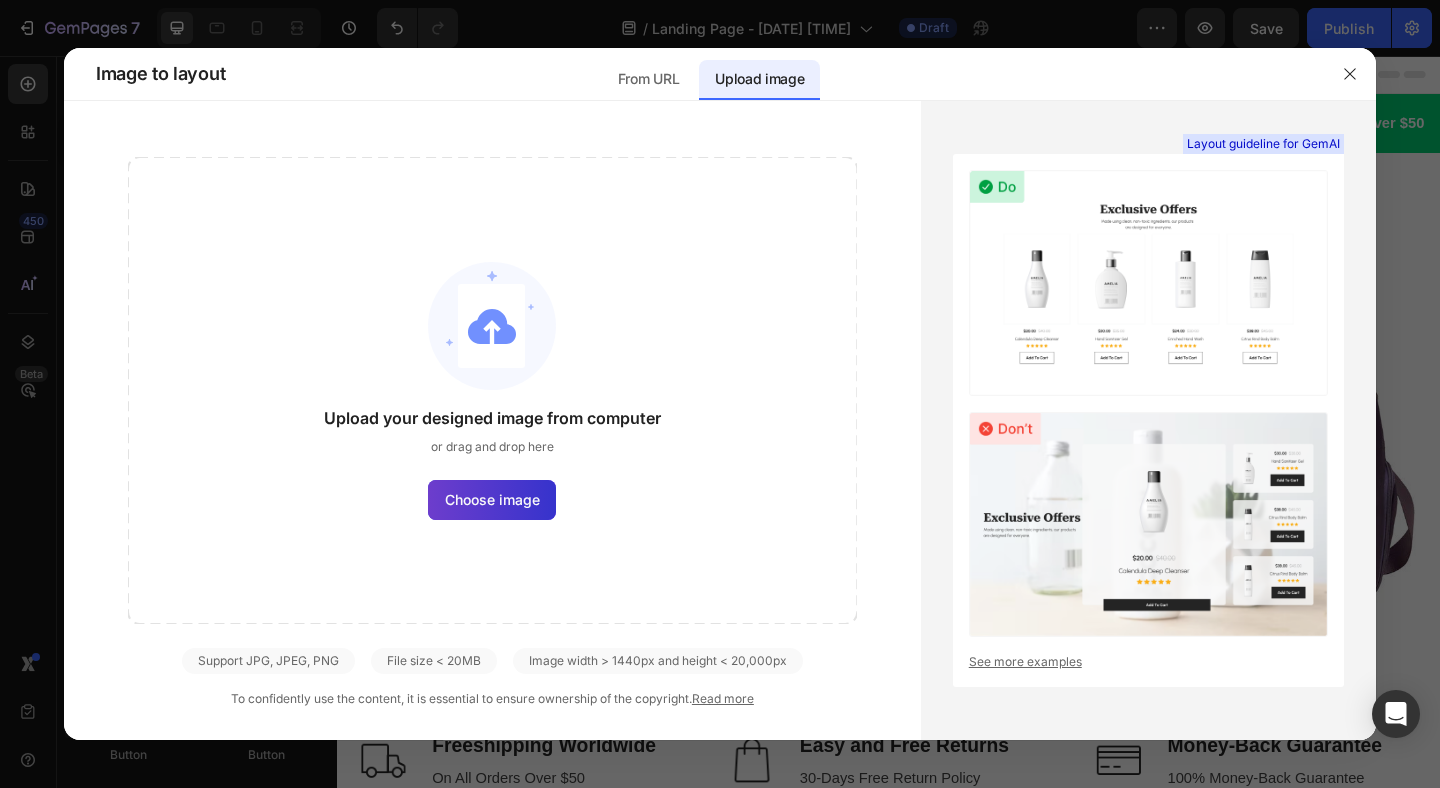 click on "Choose image" at bounding box center (492, 499) 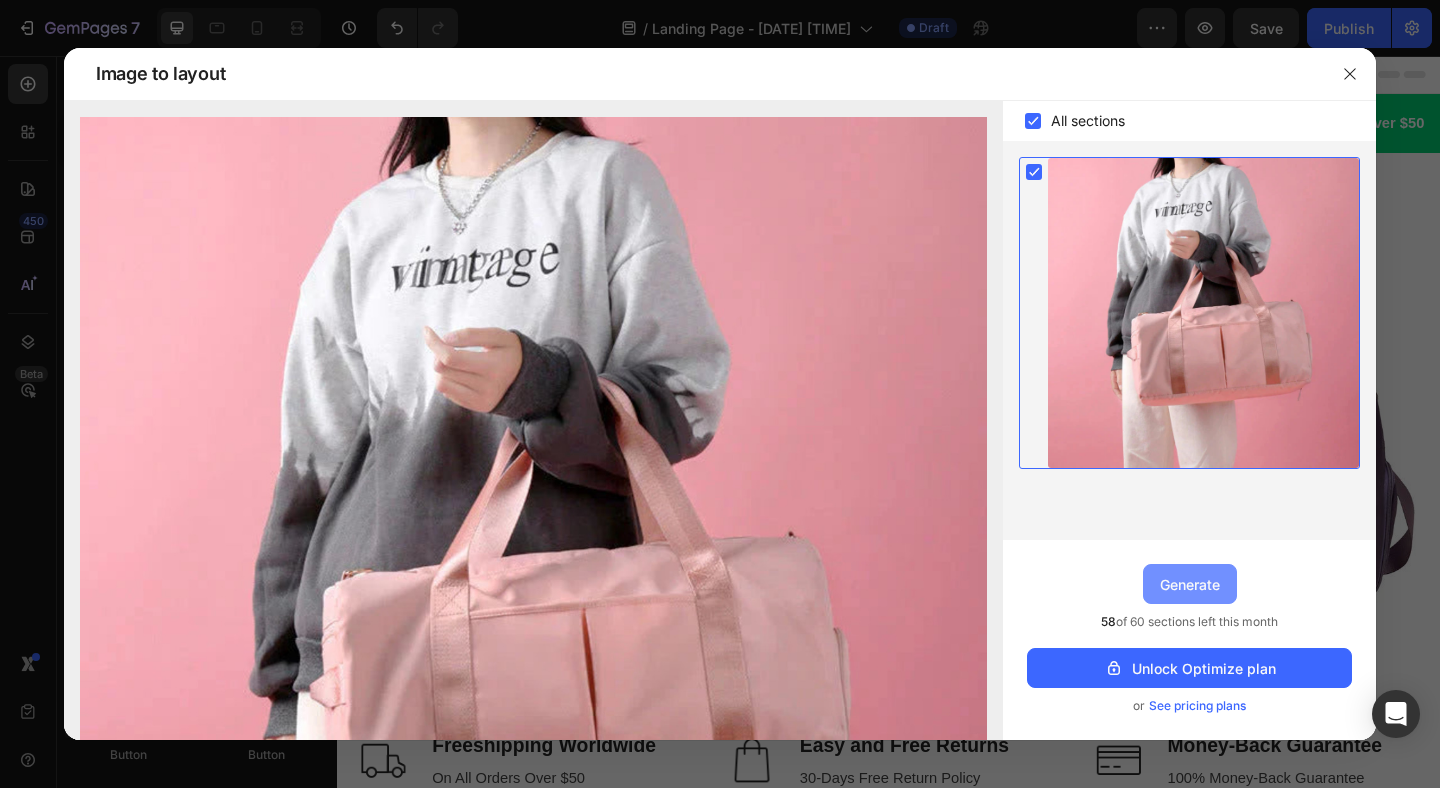click on "Generate" at bounding box center [1190, 584] 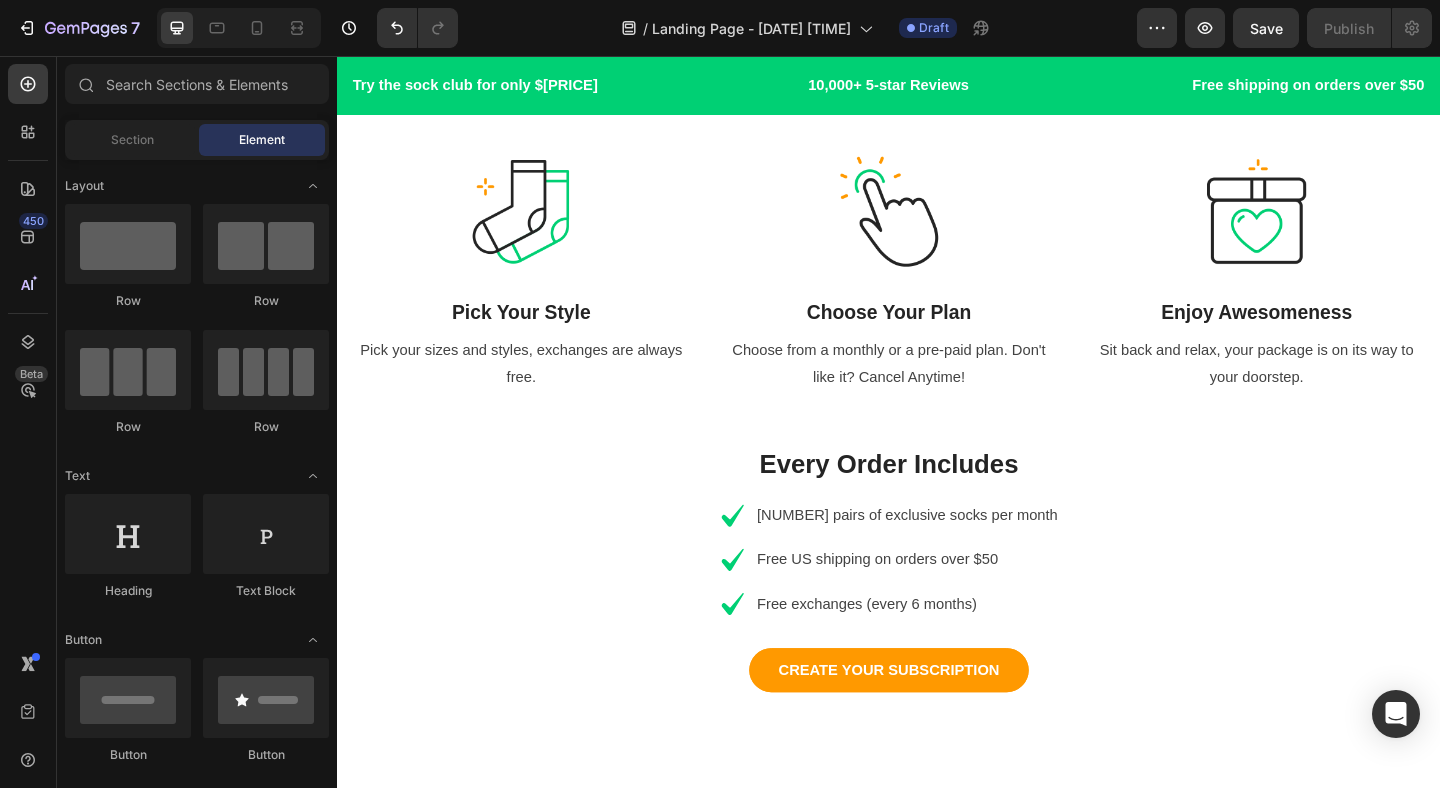 scroll, scrollTop: 0, scrollLeft: 0, axis: both 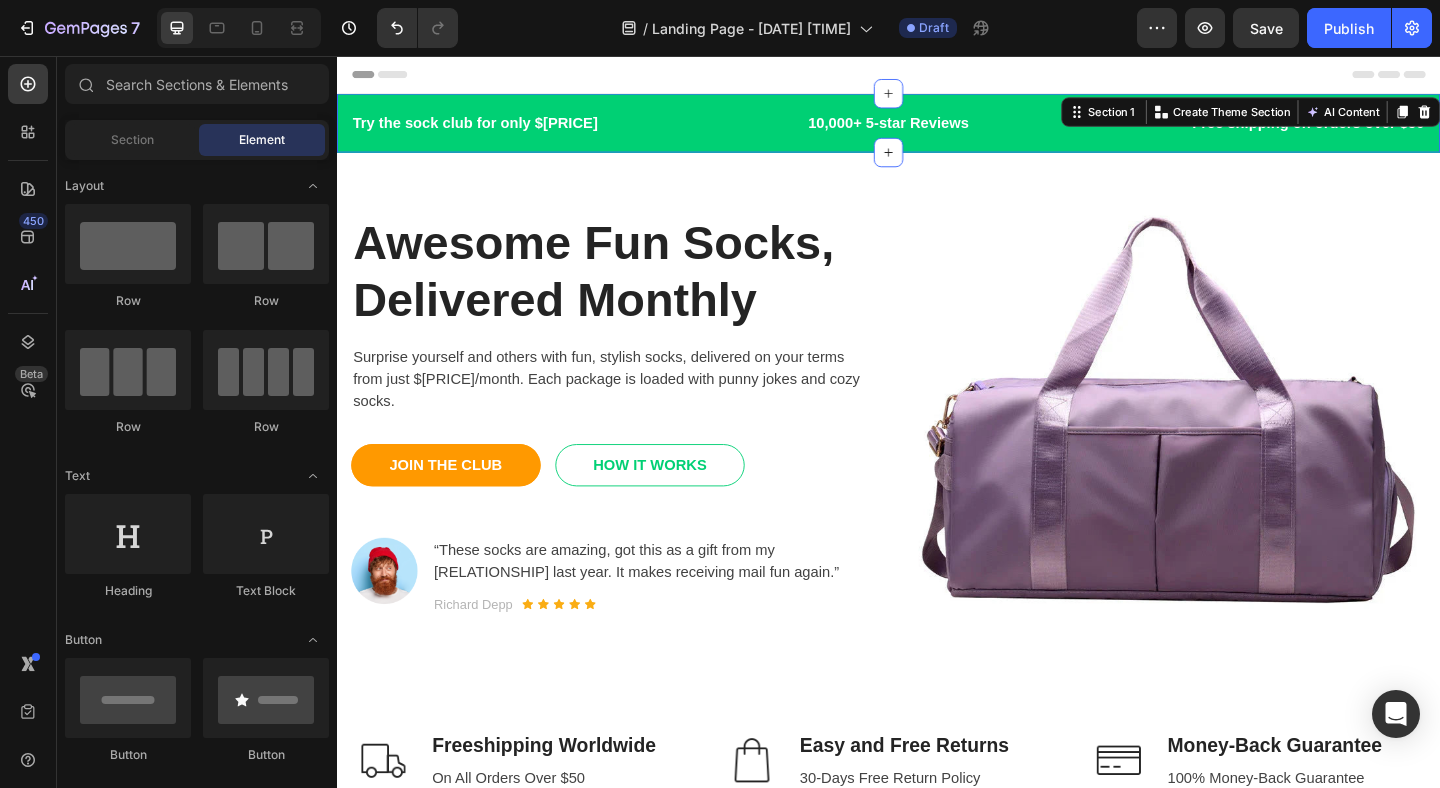 click on "Try the sock club for only $10.00 Text block 10,000+ 5-star Reviews Text block Free shipping on orders over $50 Text block Row Try the sock club for only $10.00 Text block 10,000+ 5-star Reviews Text block Free shipping on orders over $50 Text block Carousel Row Section 1   You can create reusable sections Create Theme Section AI Content Write with GemAI What would you like to describe here? Tone and Voice Persuasive Product Getting products... Show more Generate" at bounding box center (937, 129) 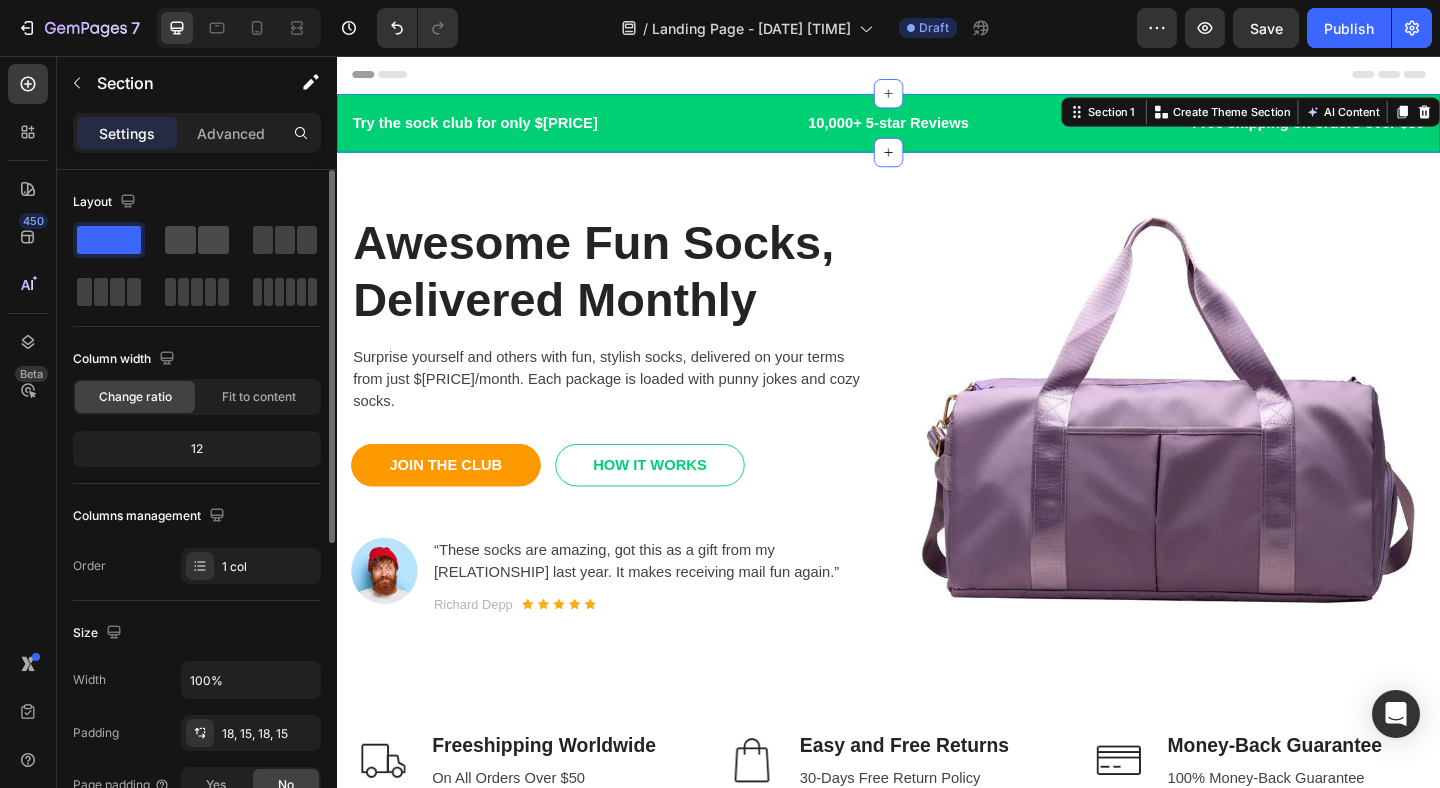 click 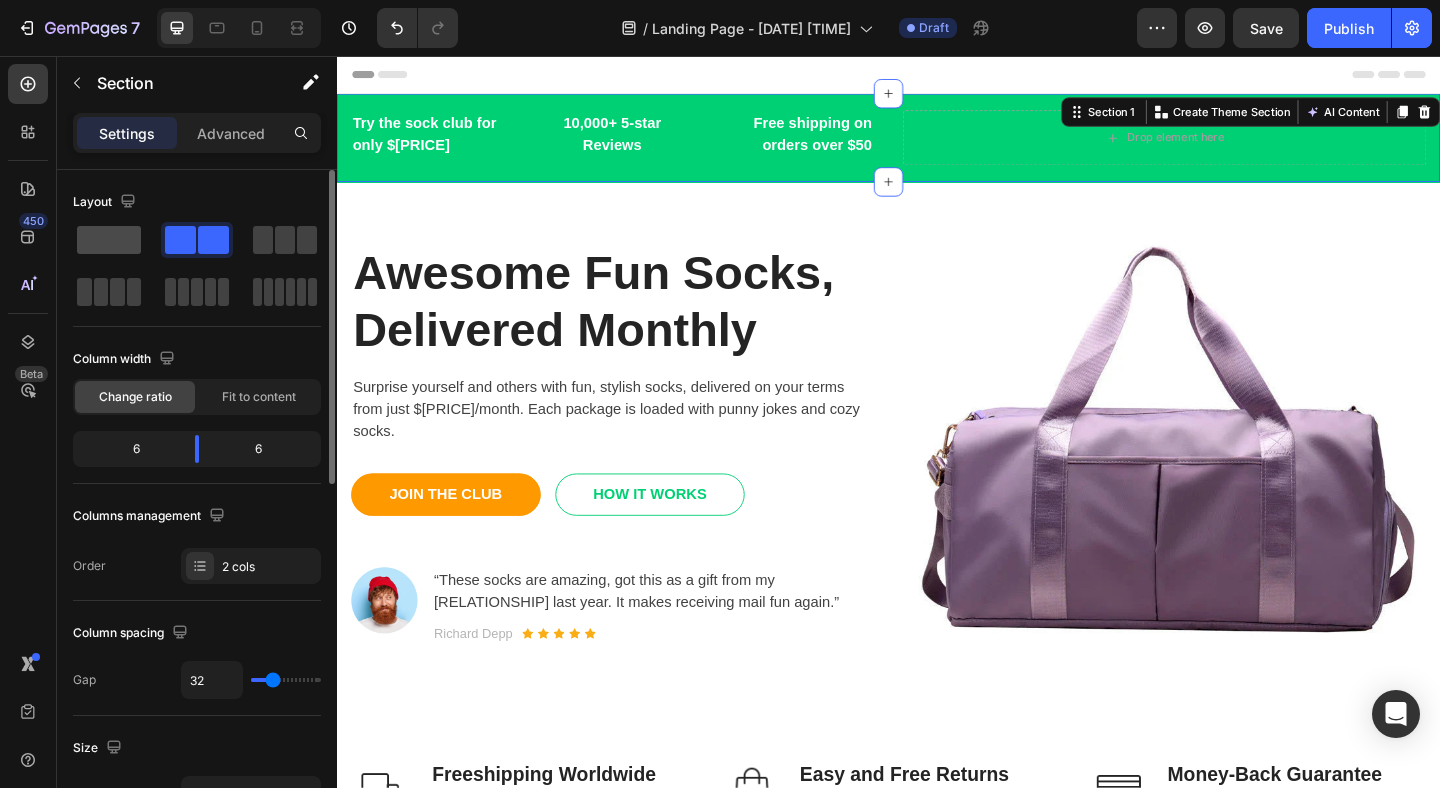 click 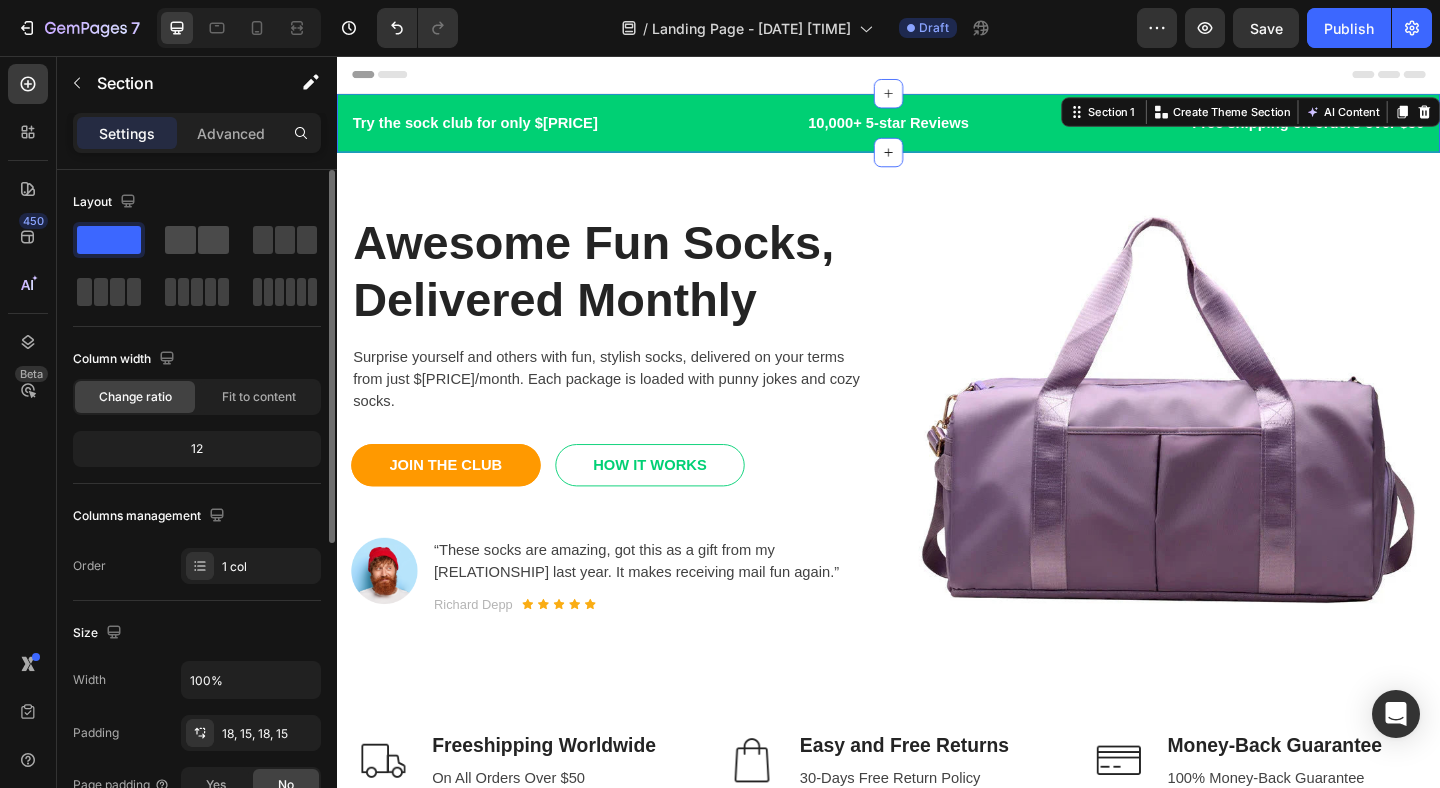 click 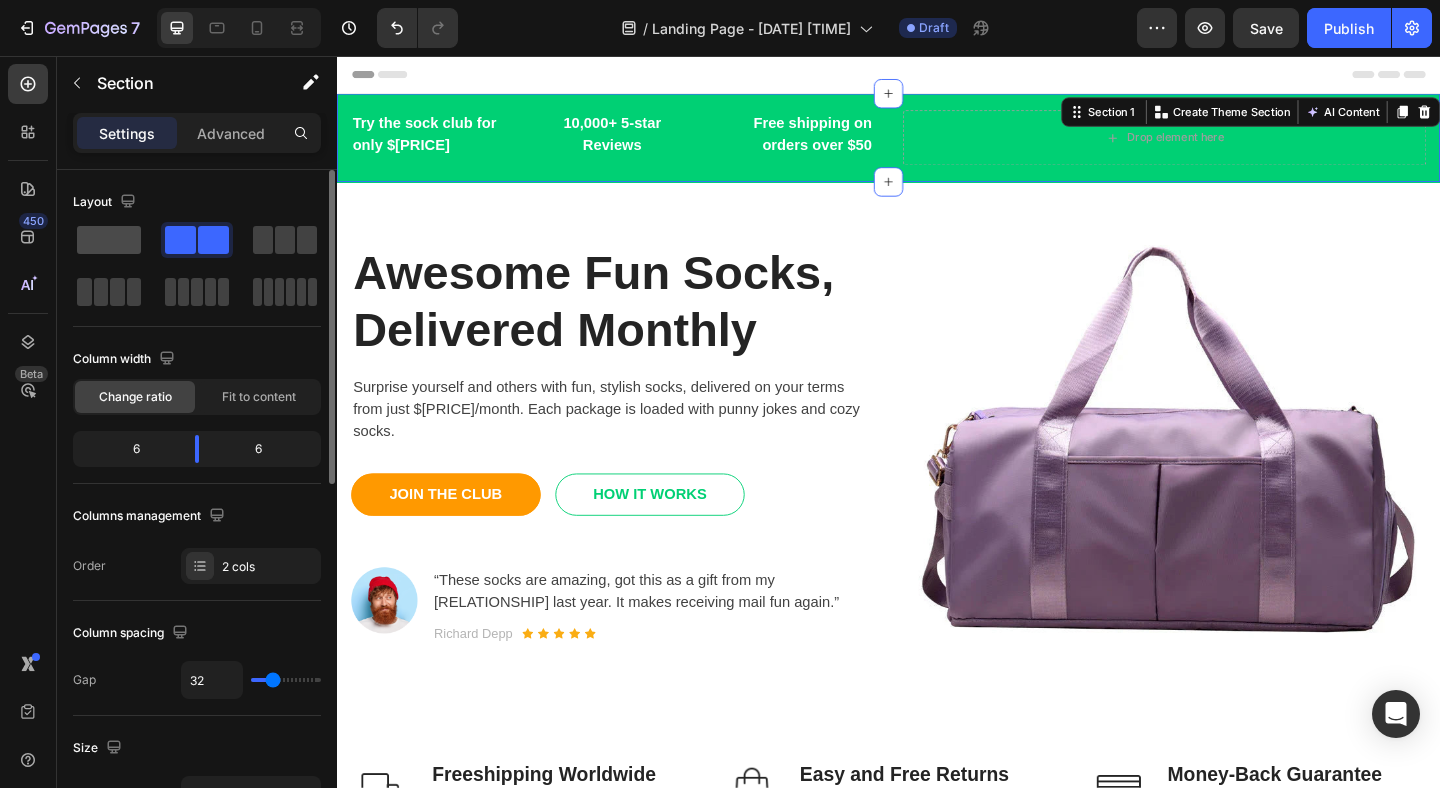 click 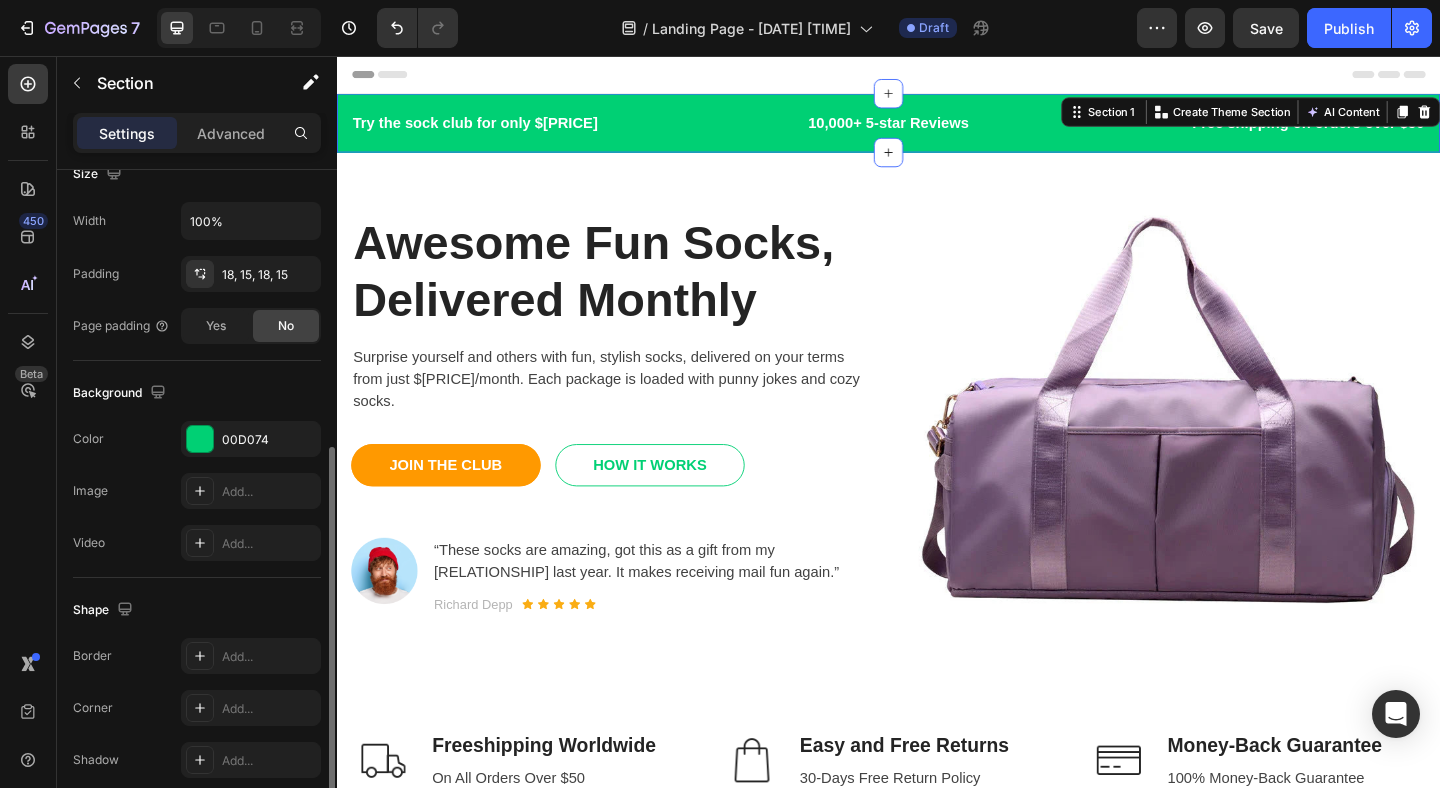 scroll, scrollTop: 475, scrollLeft: 0, axis: vertical 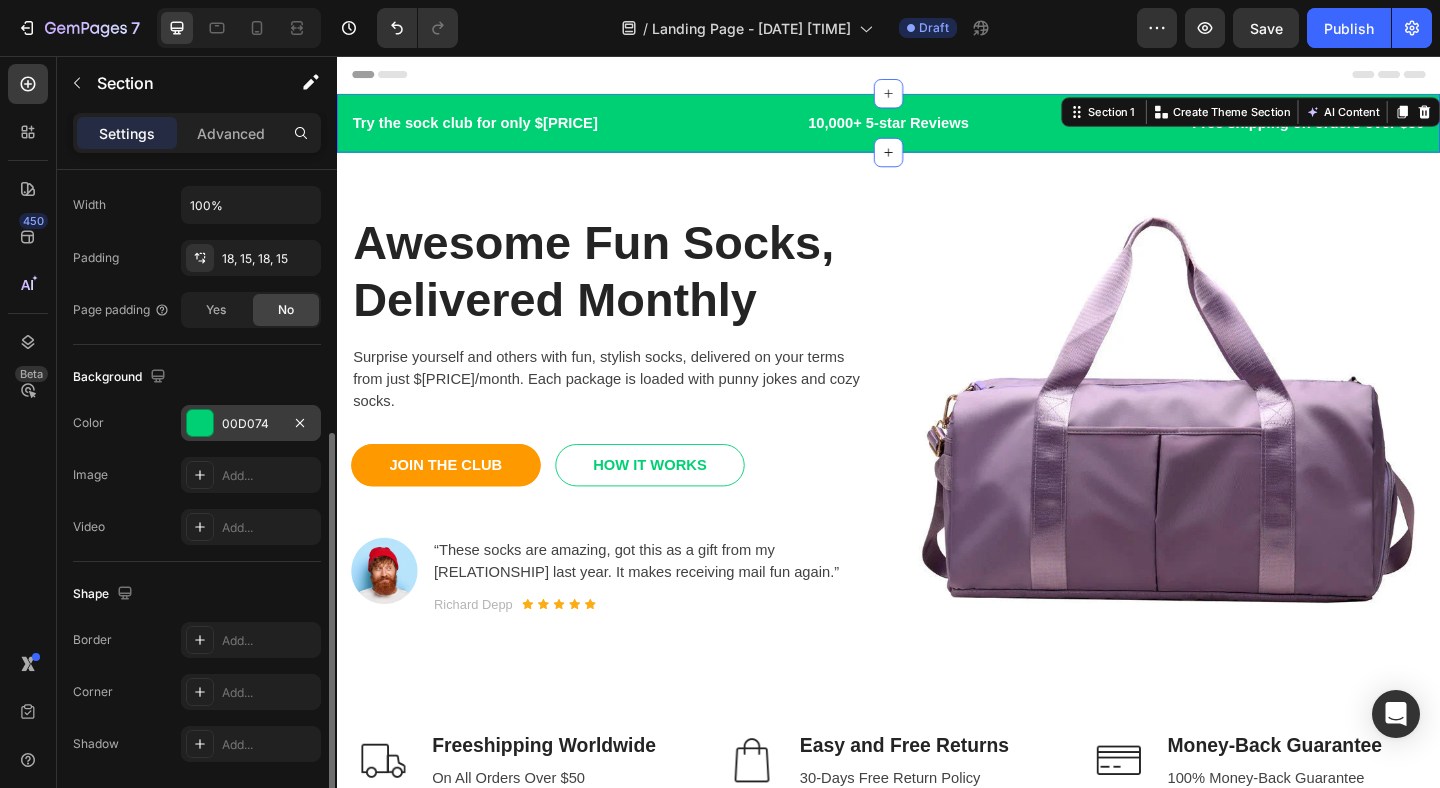click at bounding box center (200, 423) 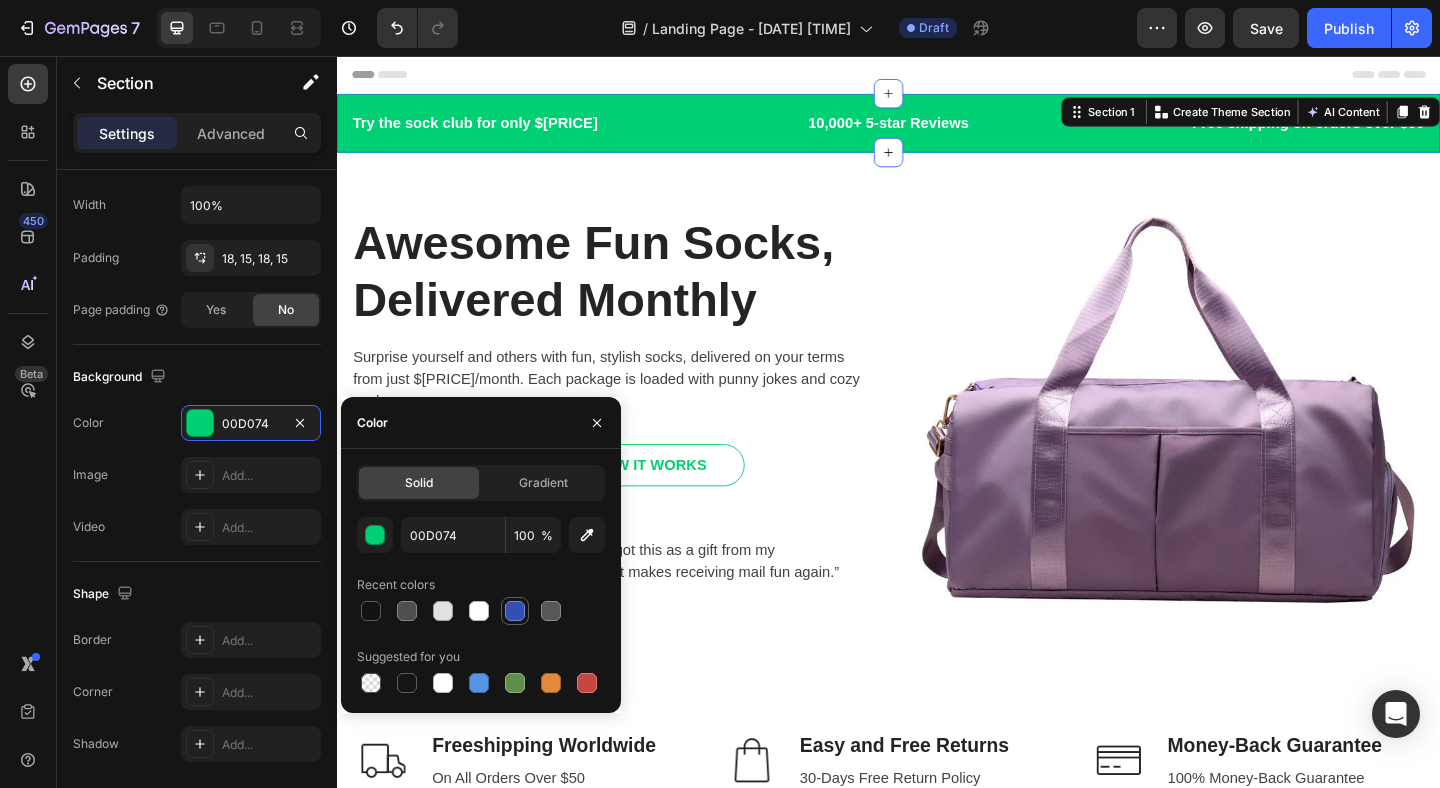 click at bounding box center (515, 611) 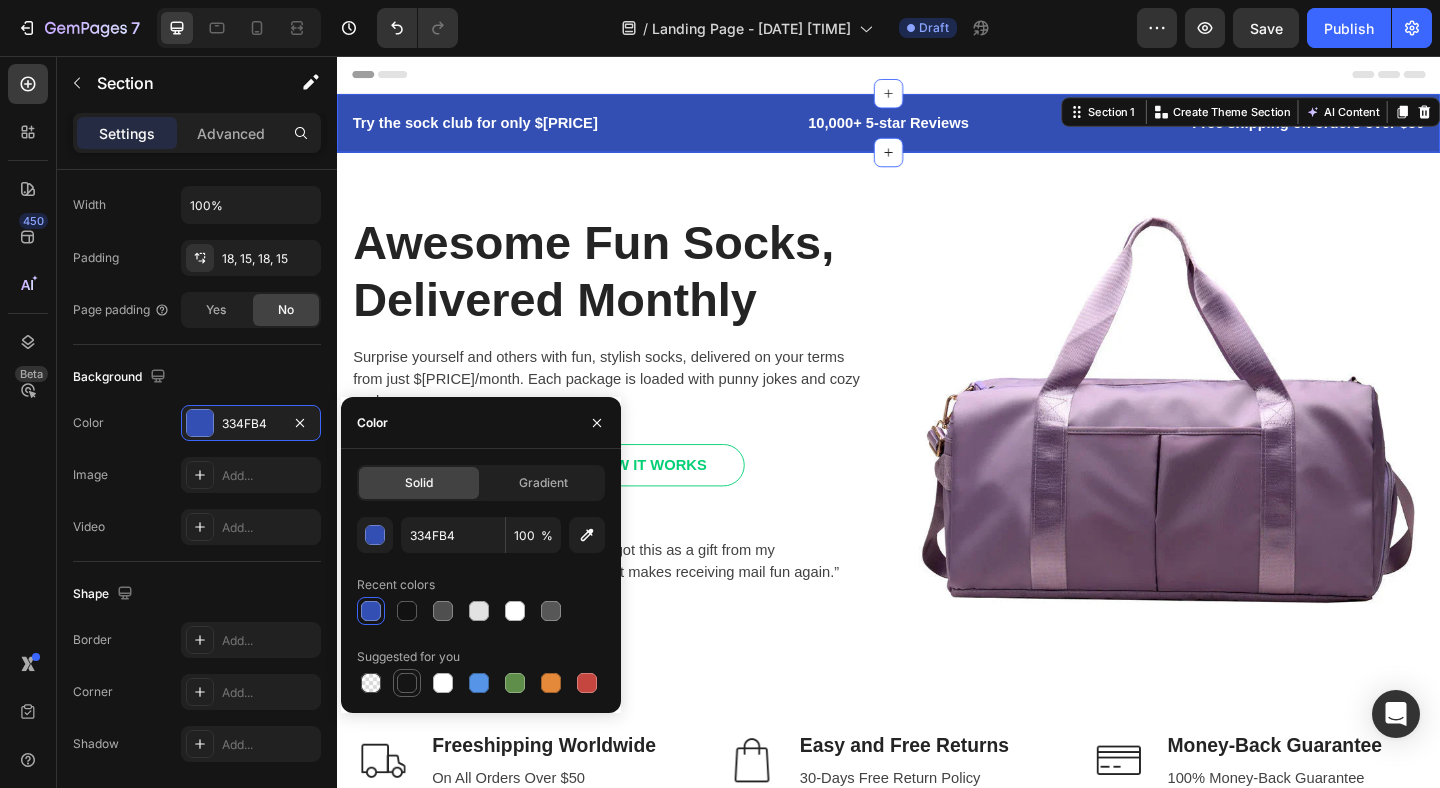 click at bounding box center (407, 683) 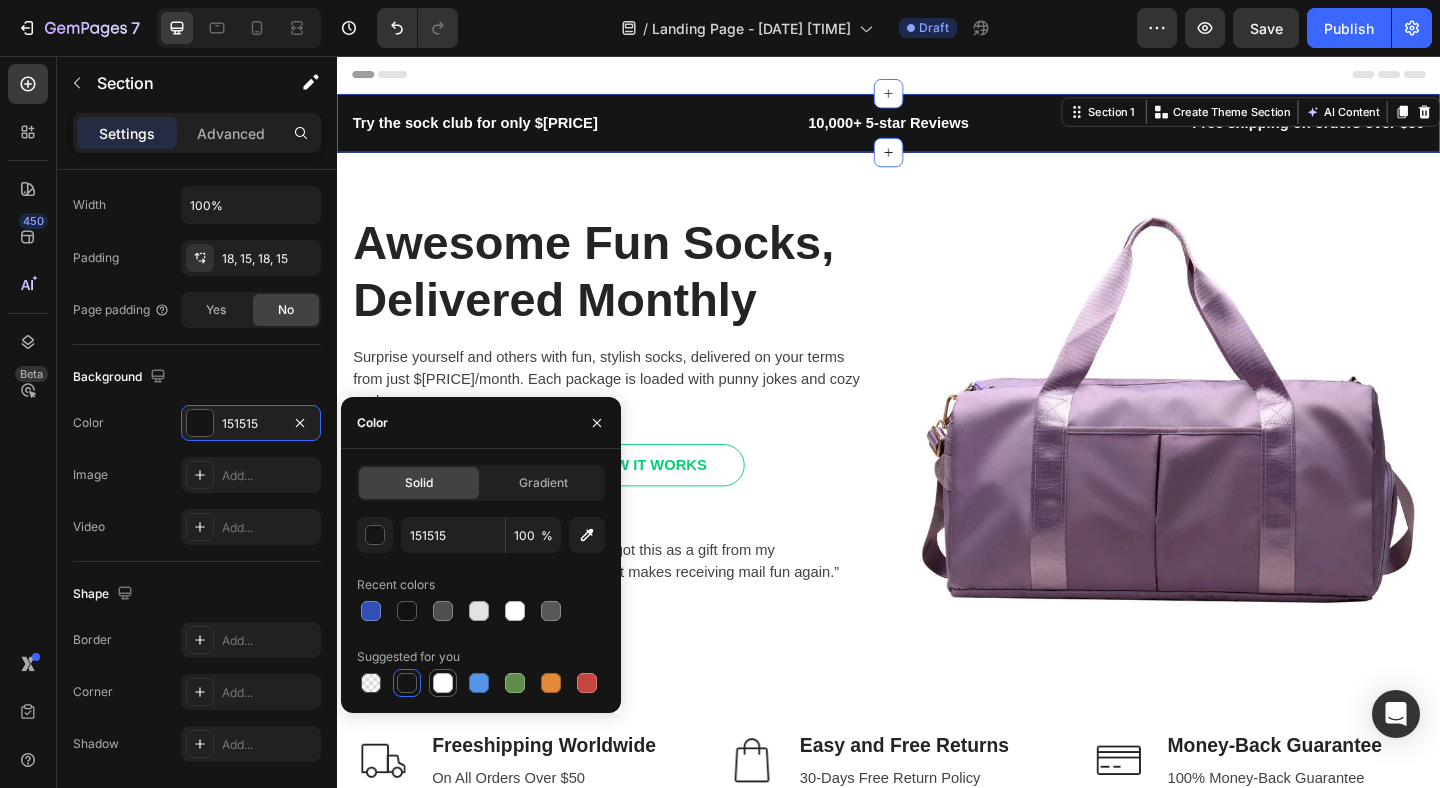click at bounding box center [443, 683] 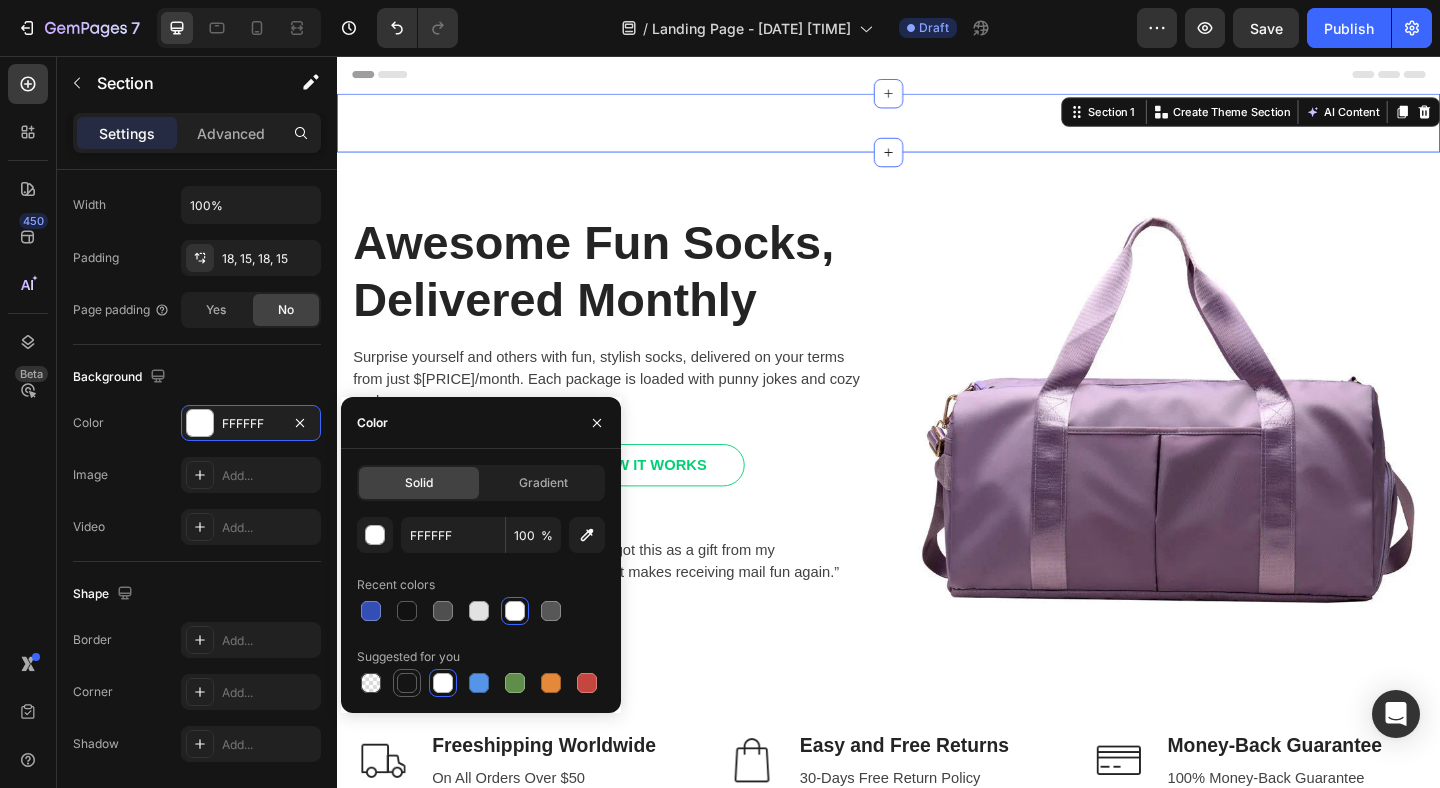 click at bounding box center [407, 683] 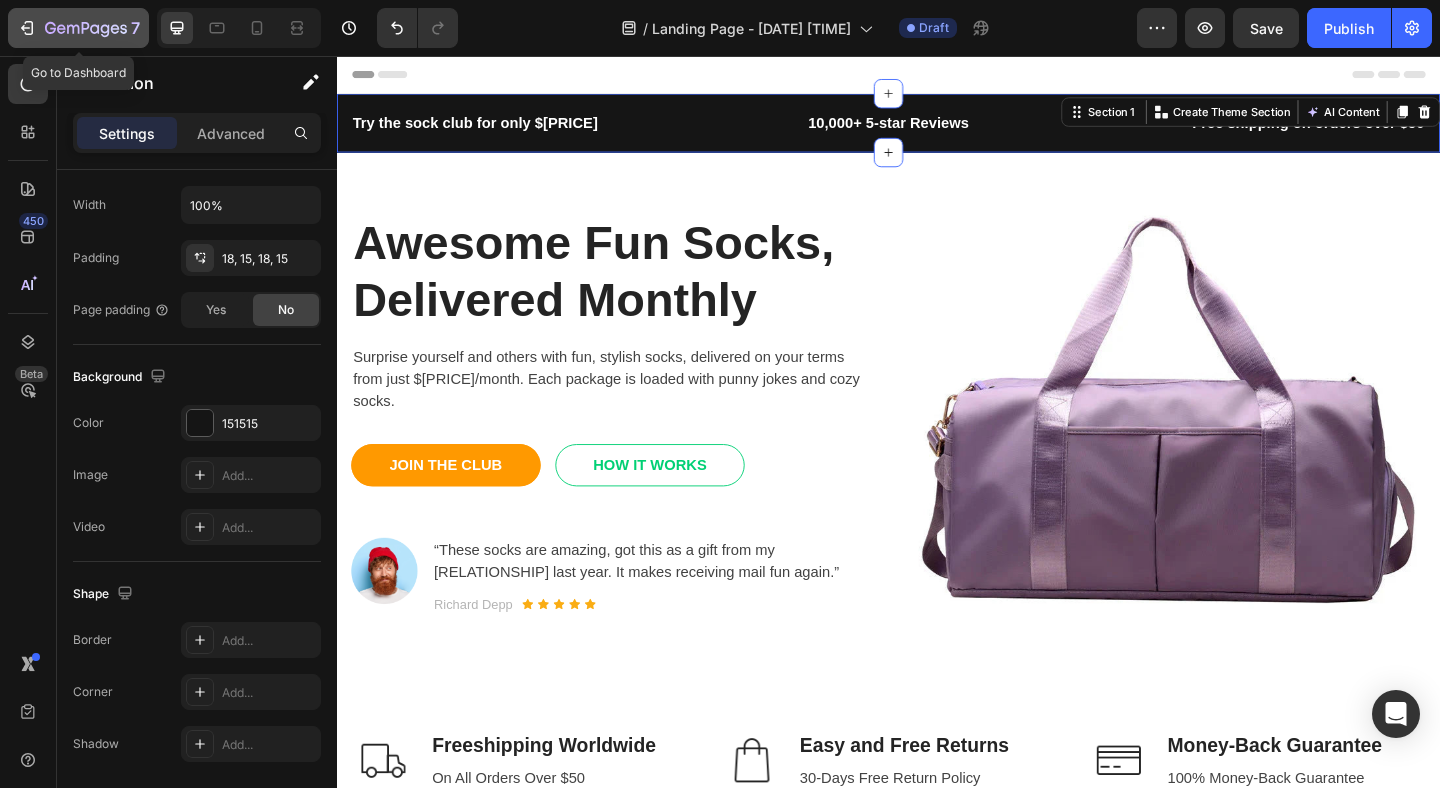 click on "7" 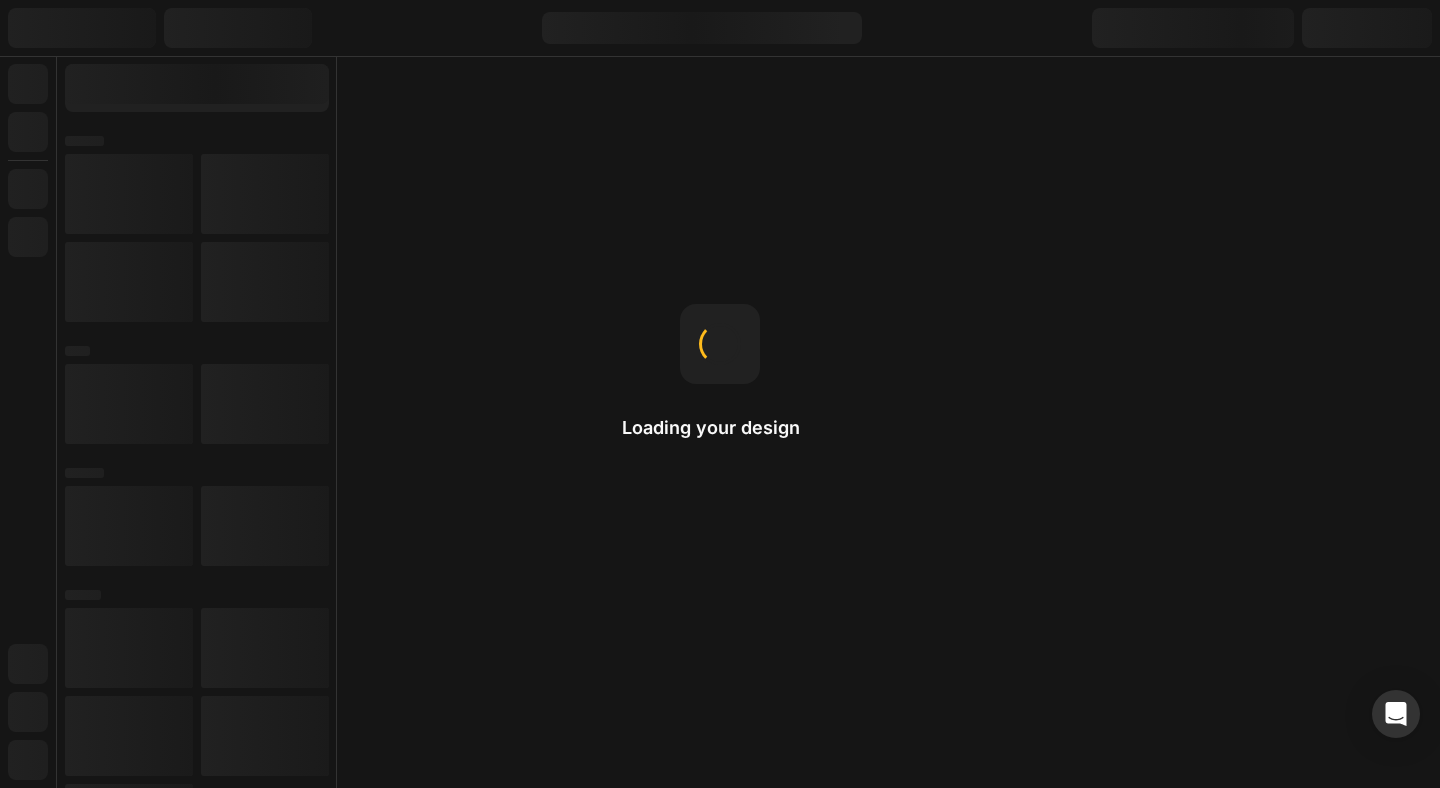 scroll, scrollTop: 0, scrollLeft: 0, axis: both 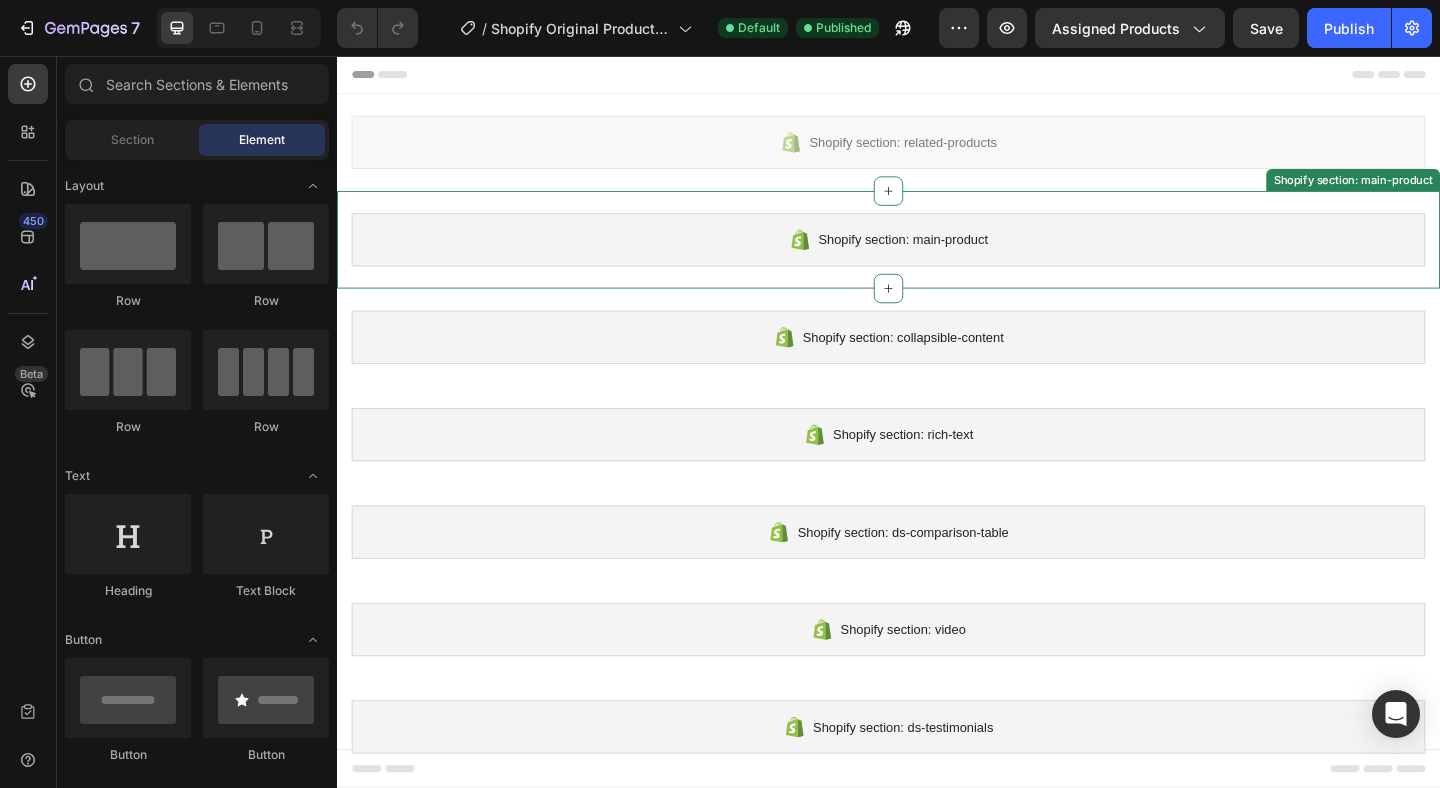 click on "Shopify section: main-product" at bounding box center (953, 256) 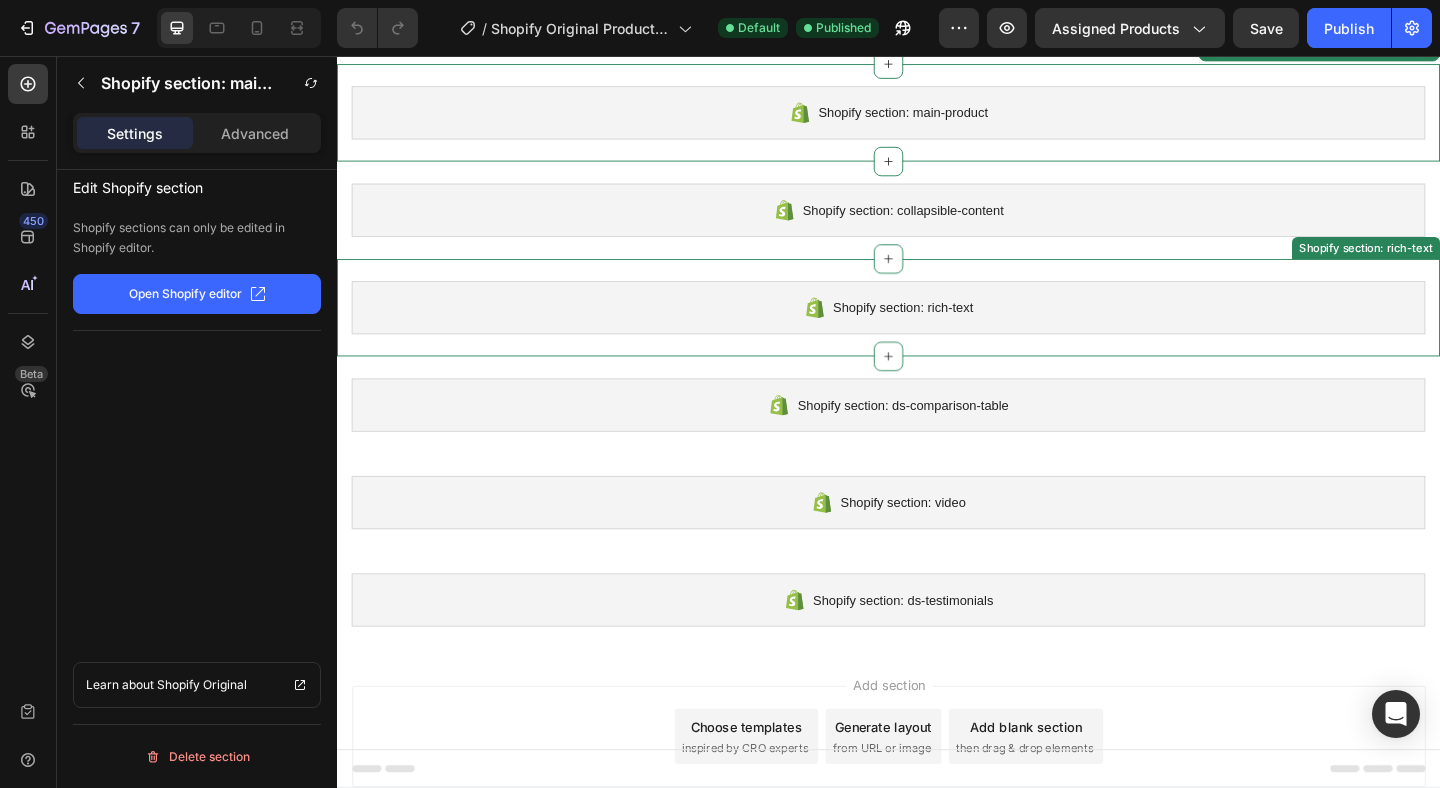 scroll, scrollTop: 184, scrollLeft: 0, axis: vertical 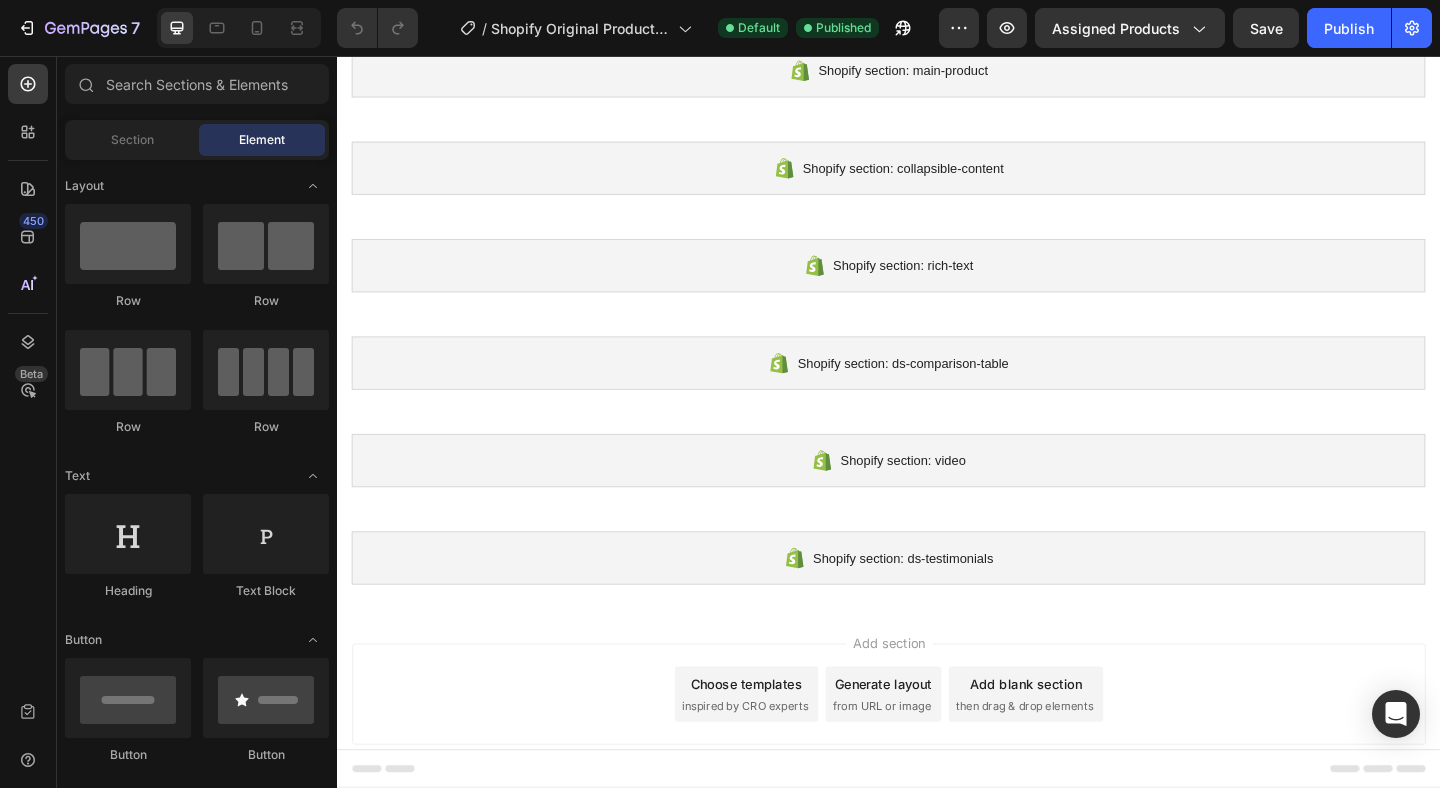 click on "Generate layout" at bounding box center (931, 739) 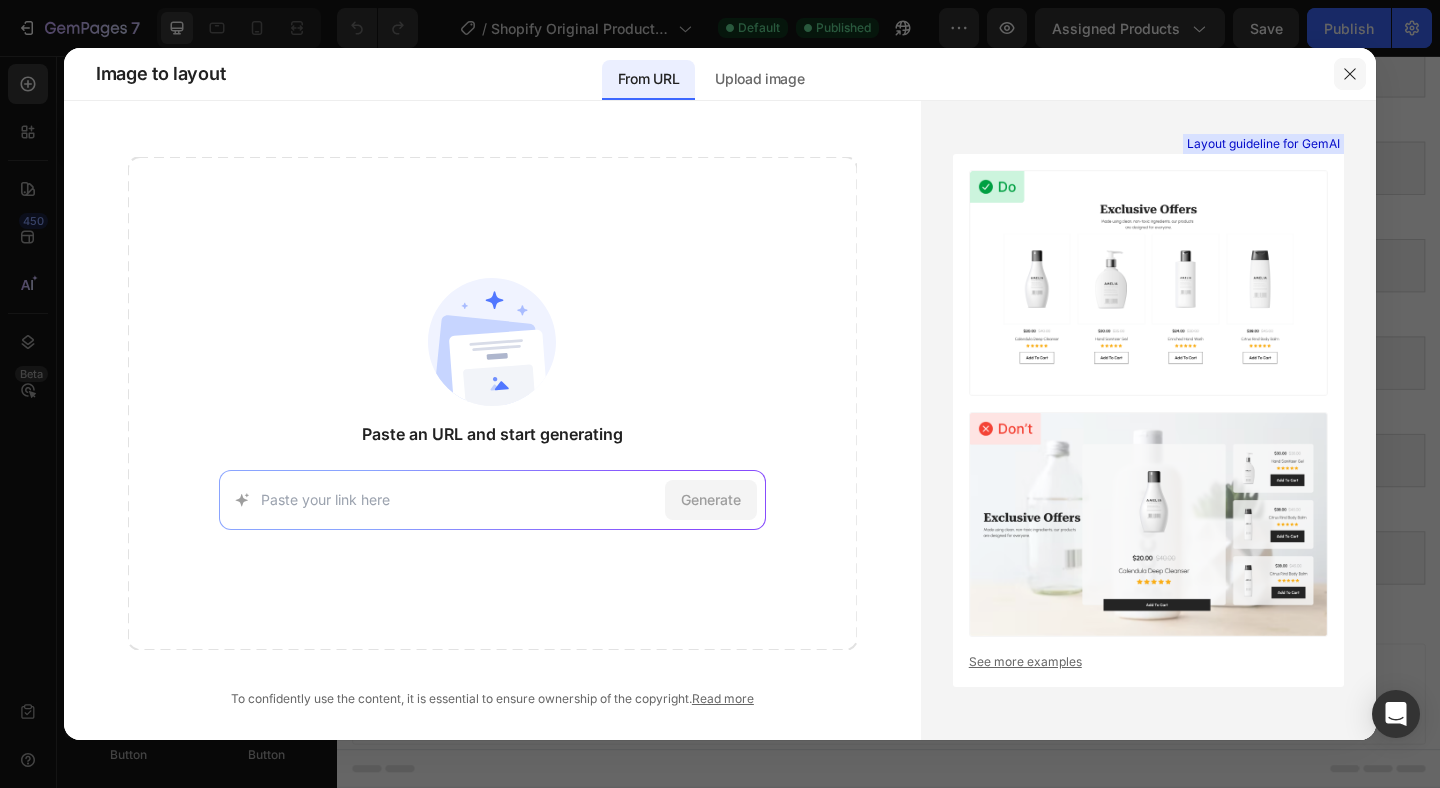 click 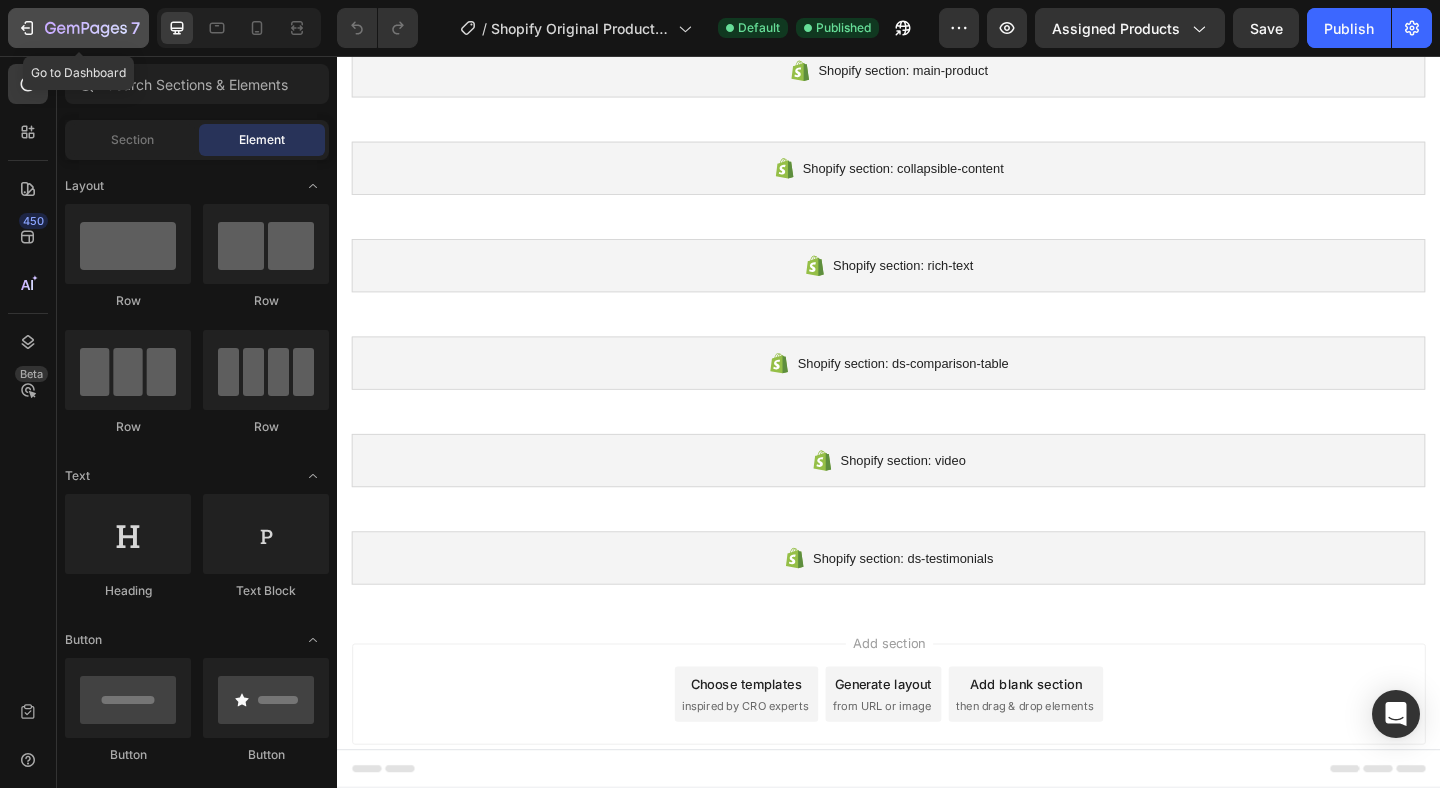 click 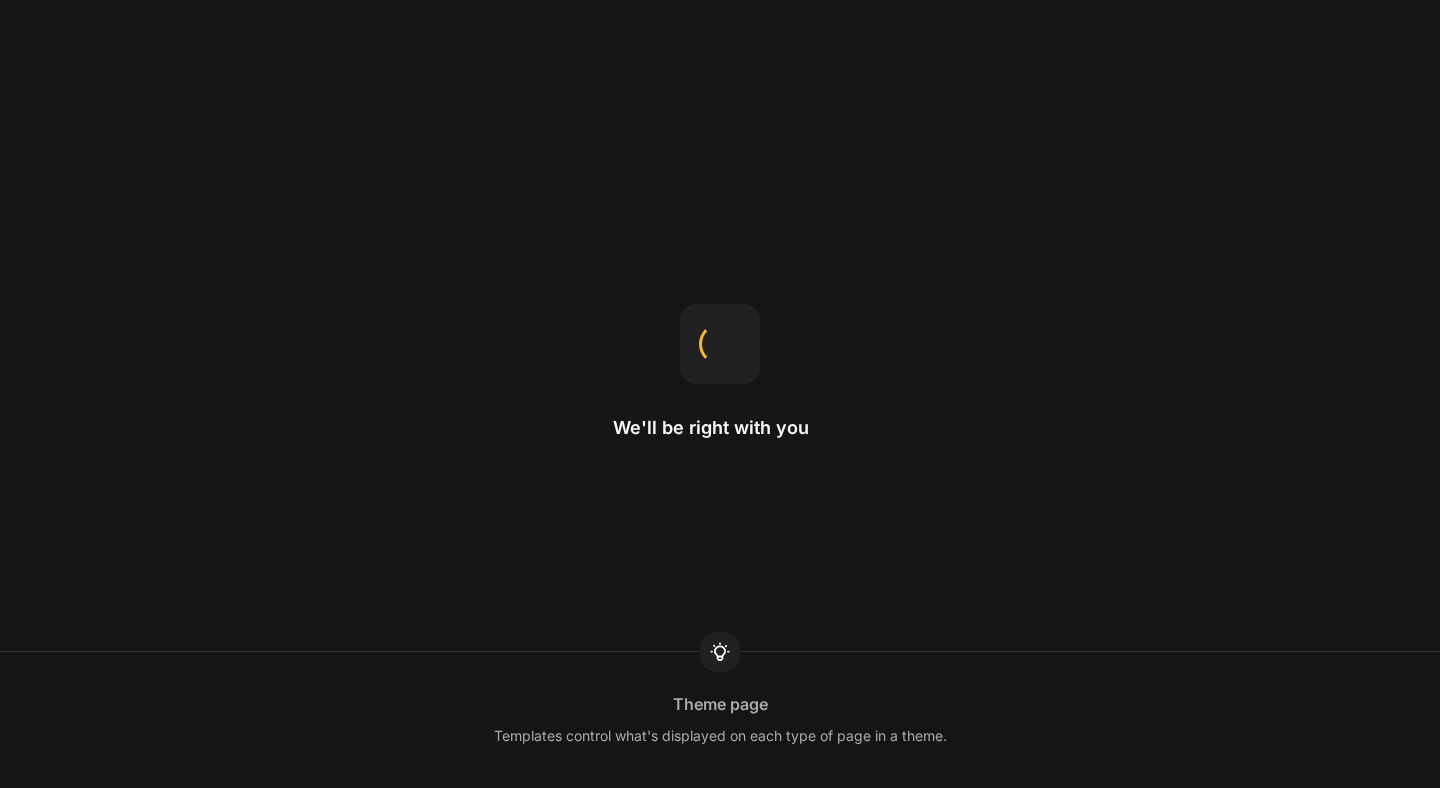 scroll, scrollTop: 0, scrollLeft: 0, axis: both 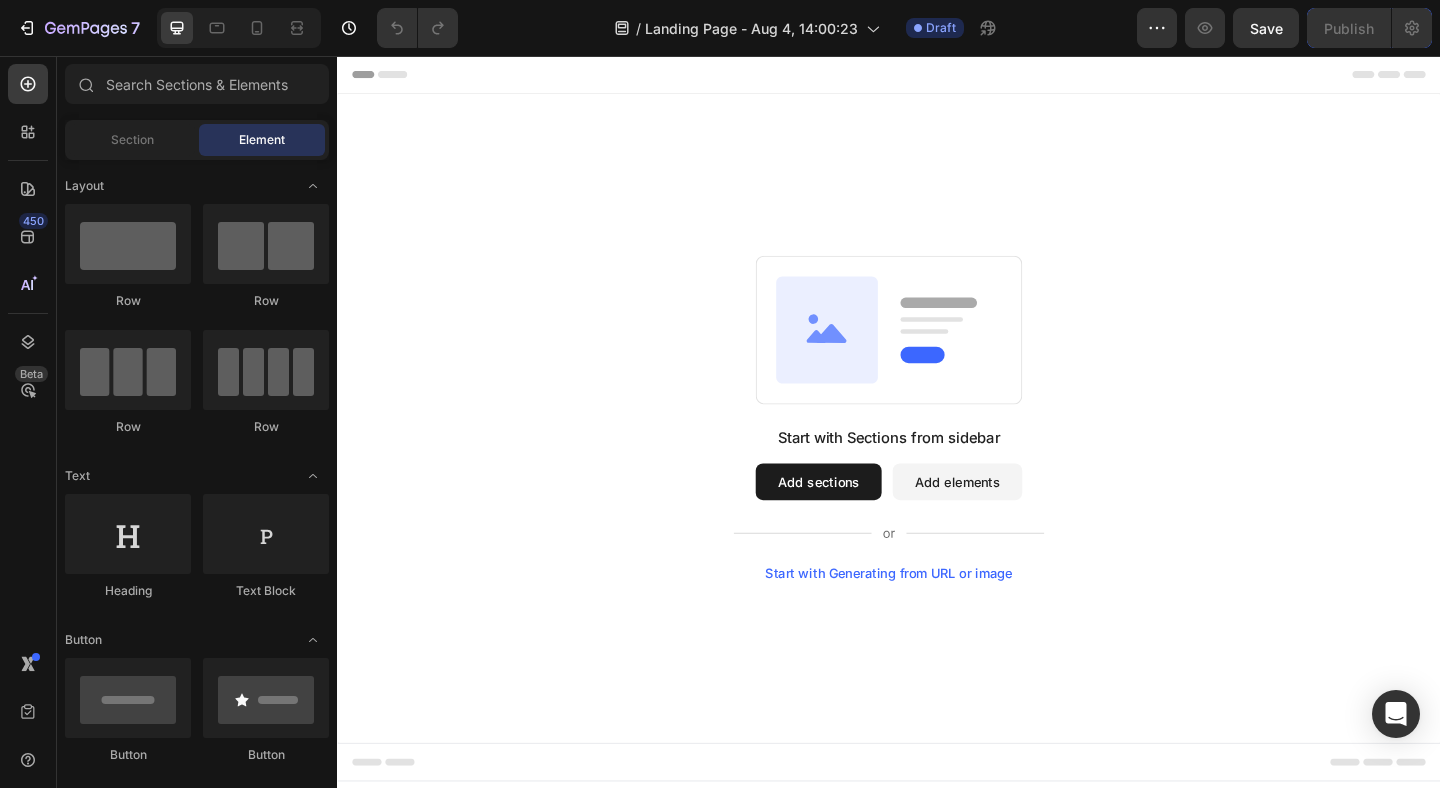 click on "Start with Generating from URL or image" at bounding box center (937, 619) 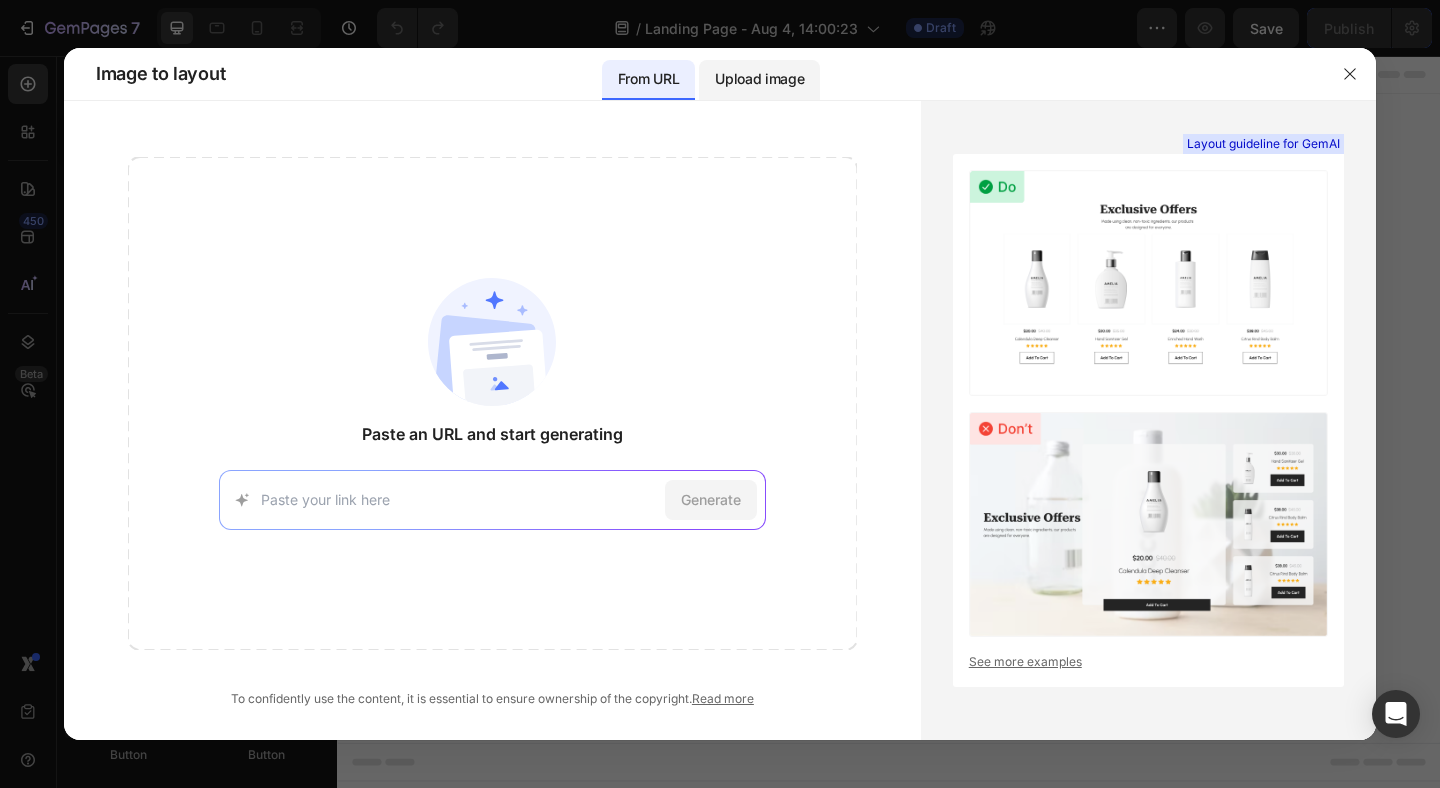 click on "Upload image" at bounding box center (759, 79) 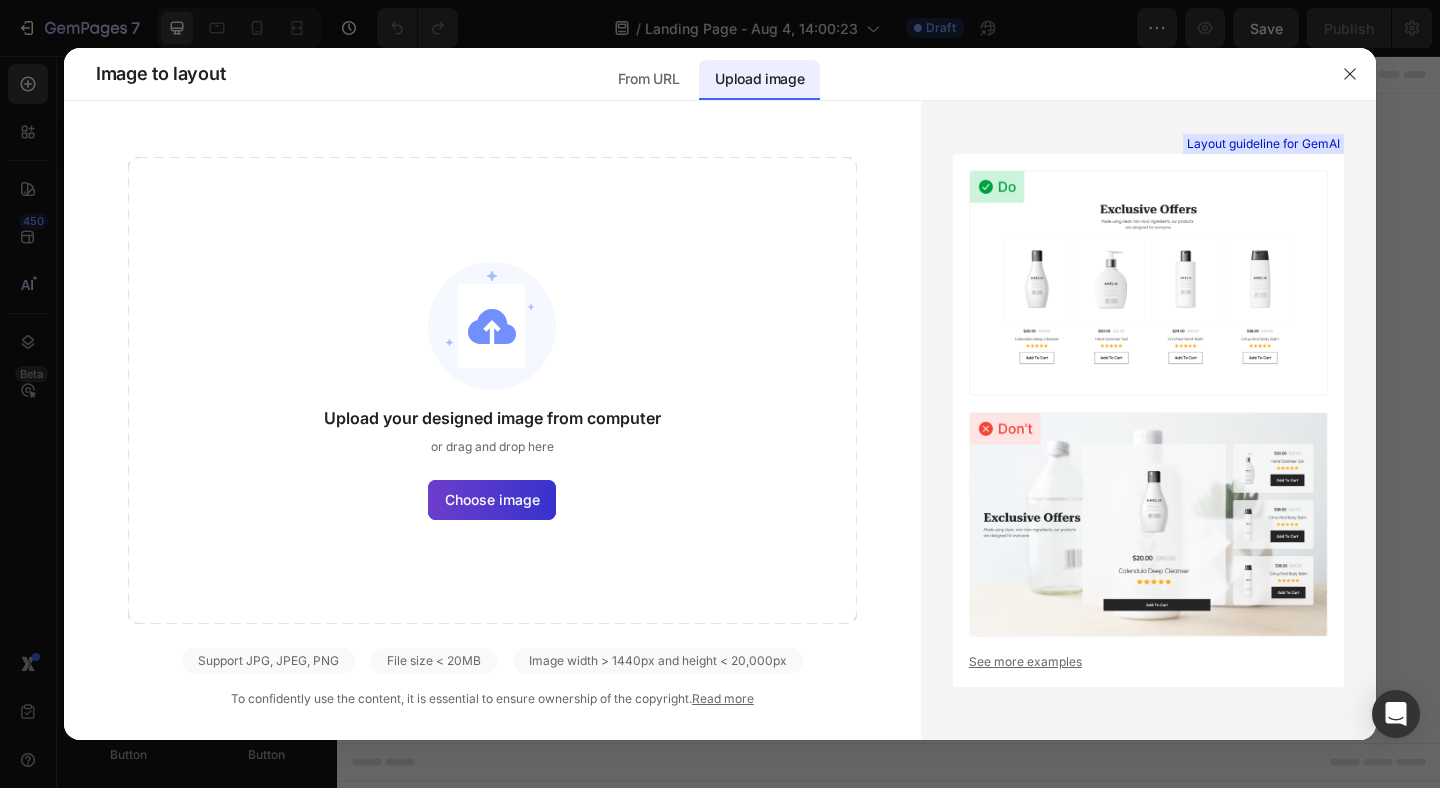 click on "Choose image" at bounding box center [492, 499] 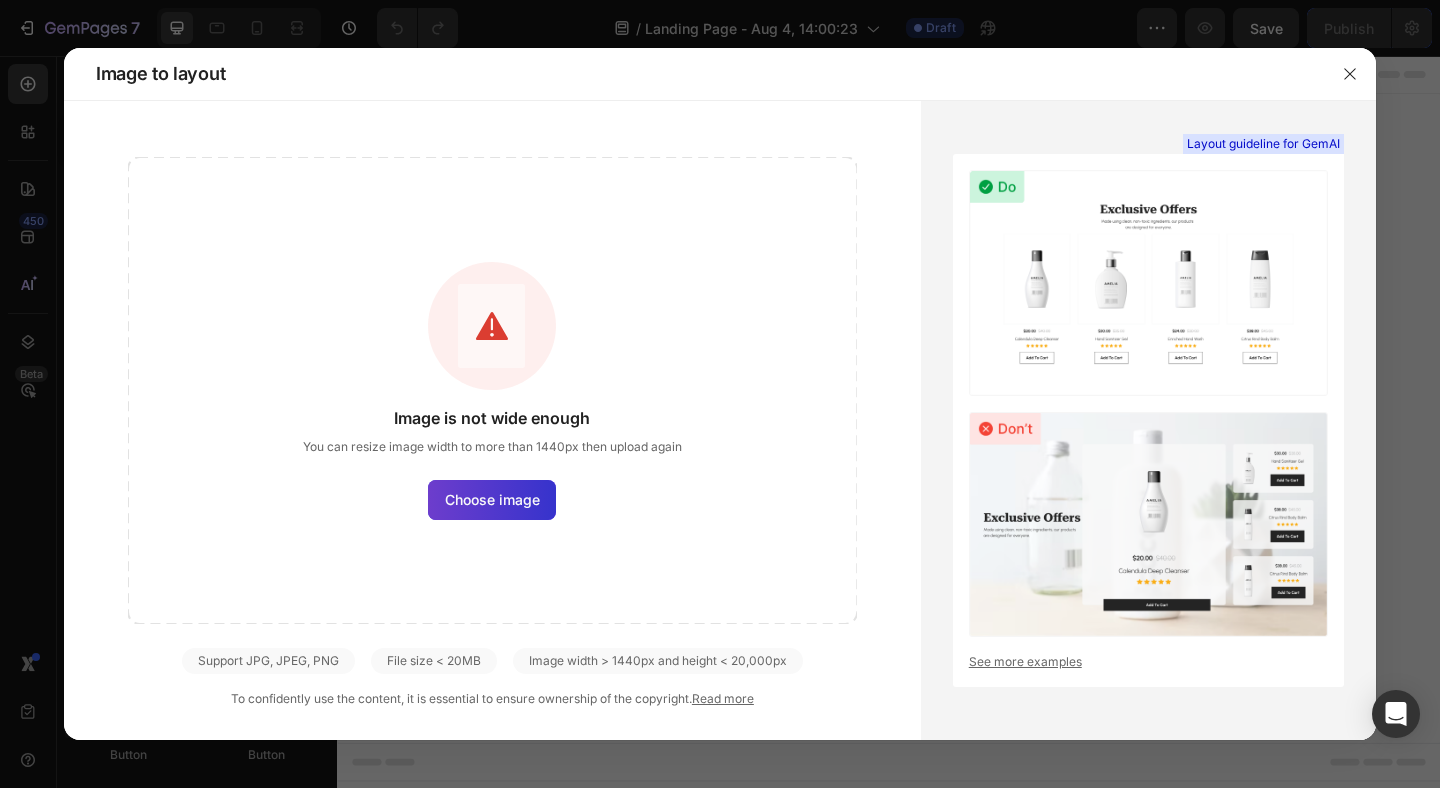click on "Choose image" at bounding box center [492, 499] 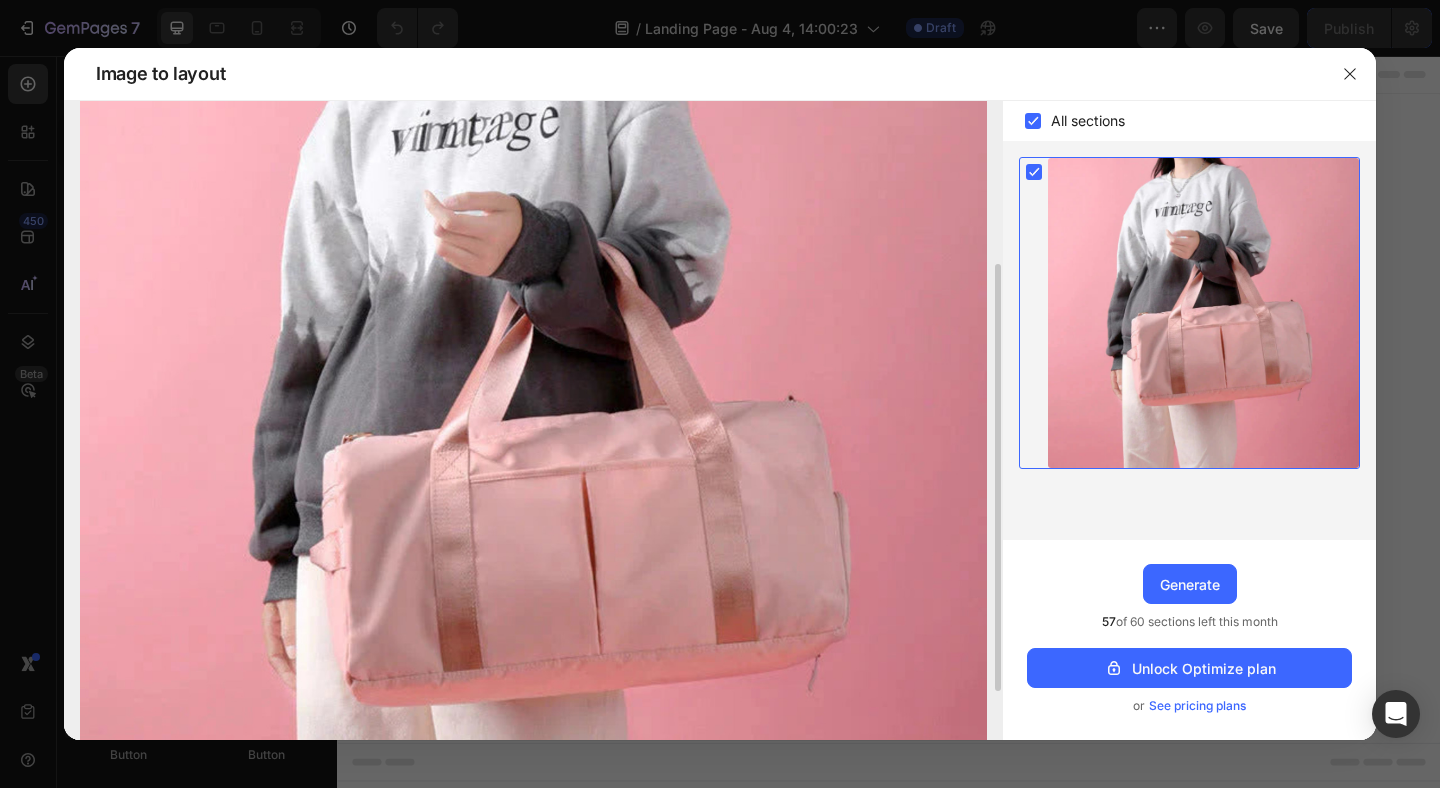 scroll, scrollTop: 0, scrollLeft: 0, axis: both 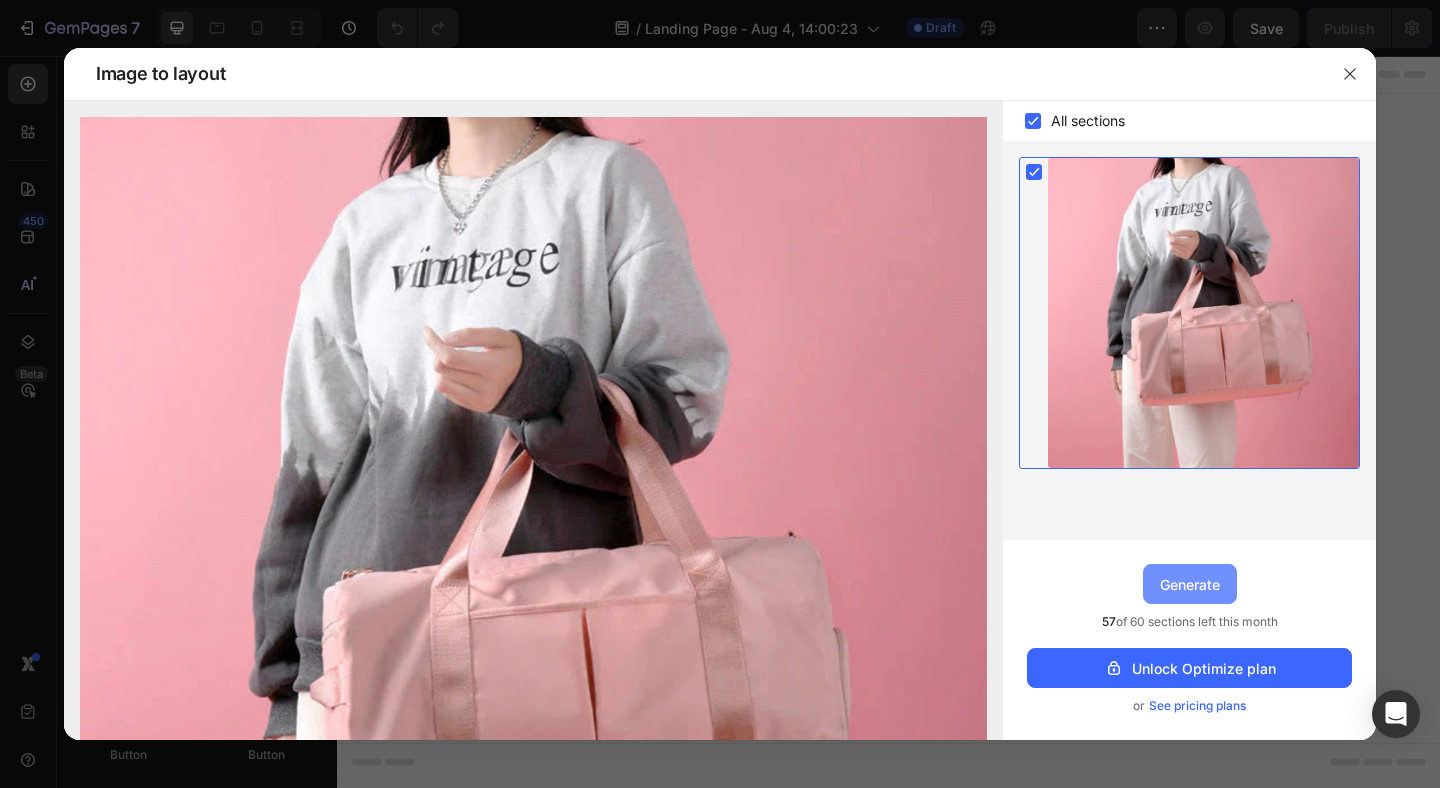 click on "Generate" at bounding box center (1190, 584) 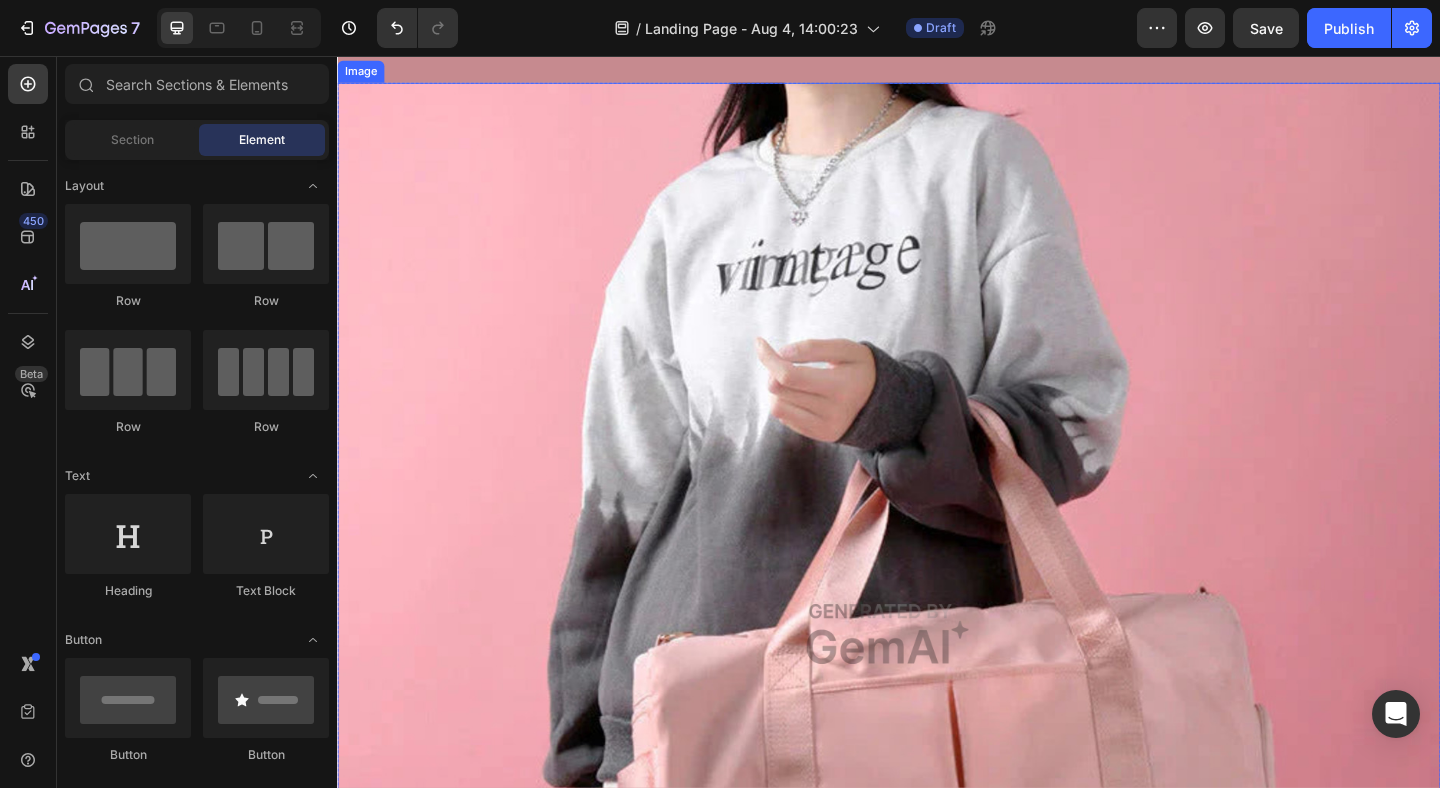 scroll, scrollTop: 0, scrollLeft: 0, axis: both 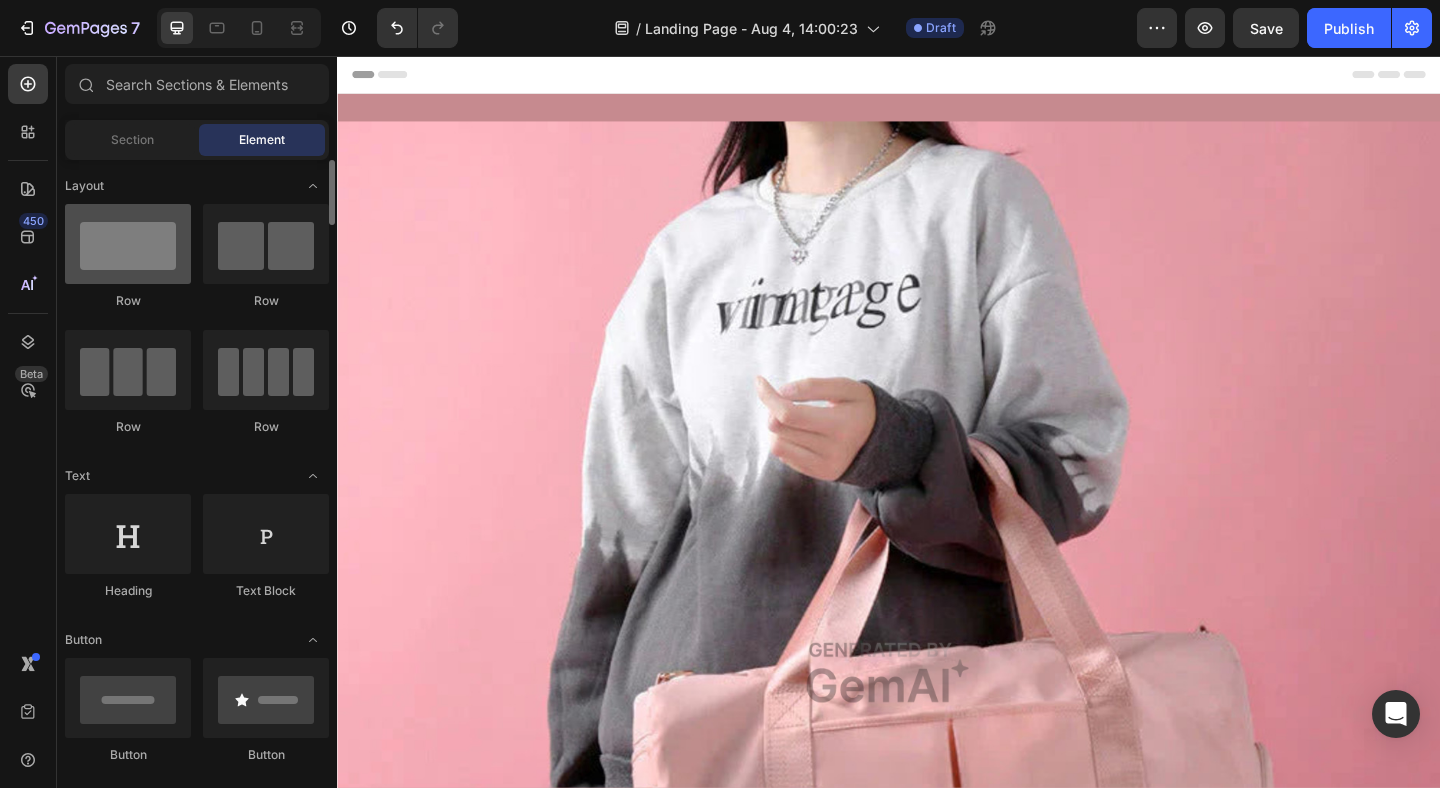 click at bounding box center [128, 244] 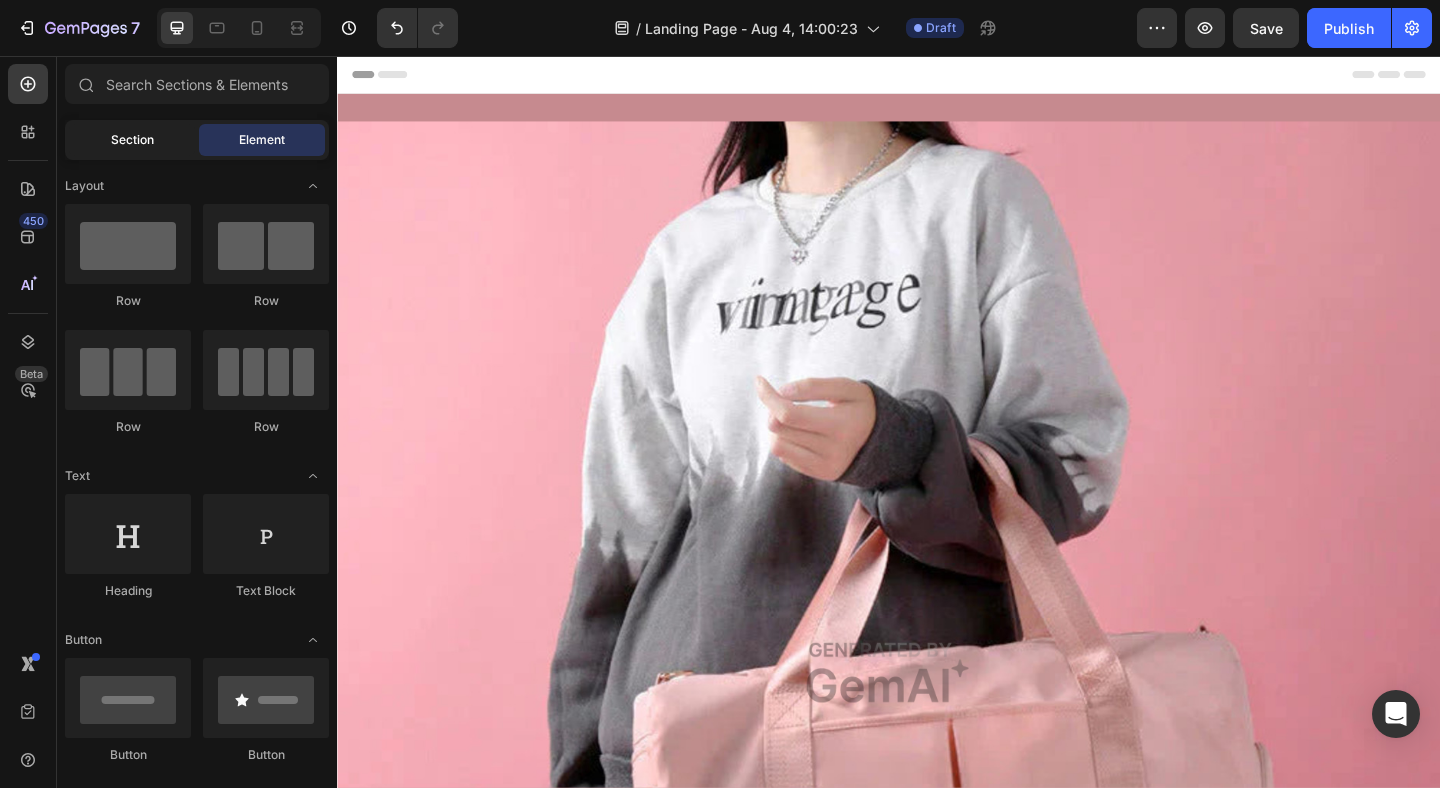 click on "Section" at bounding box center [132, 140] 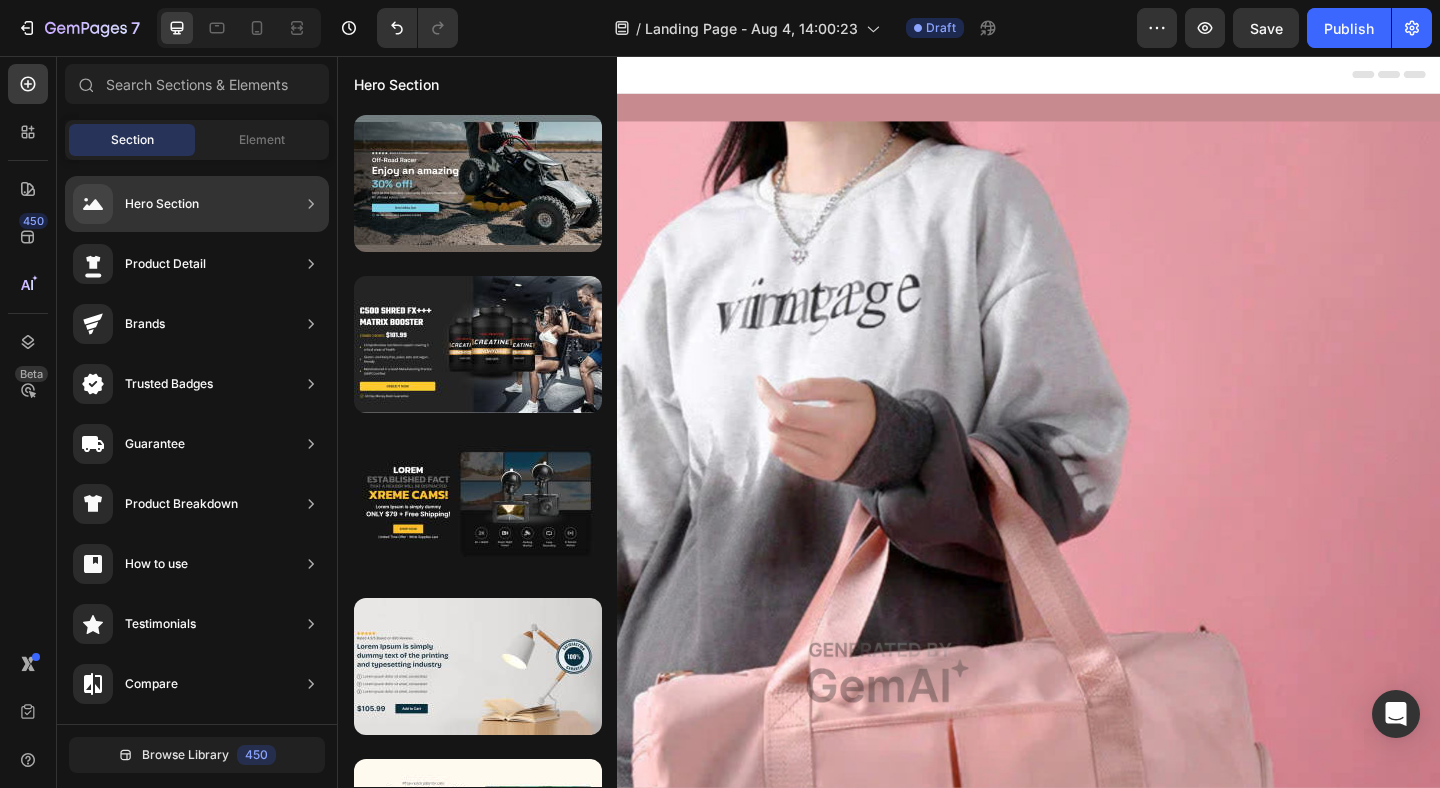 click on "Hero Section" 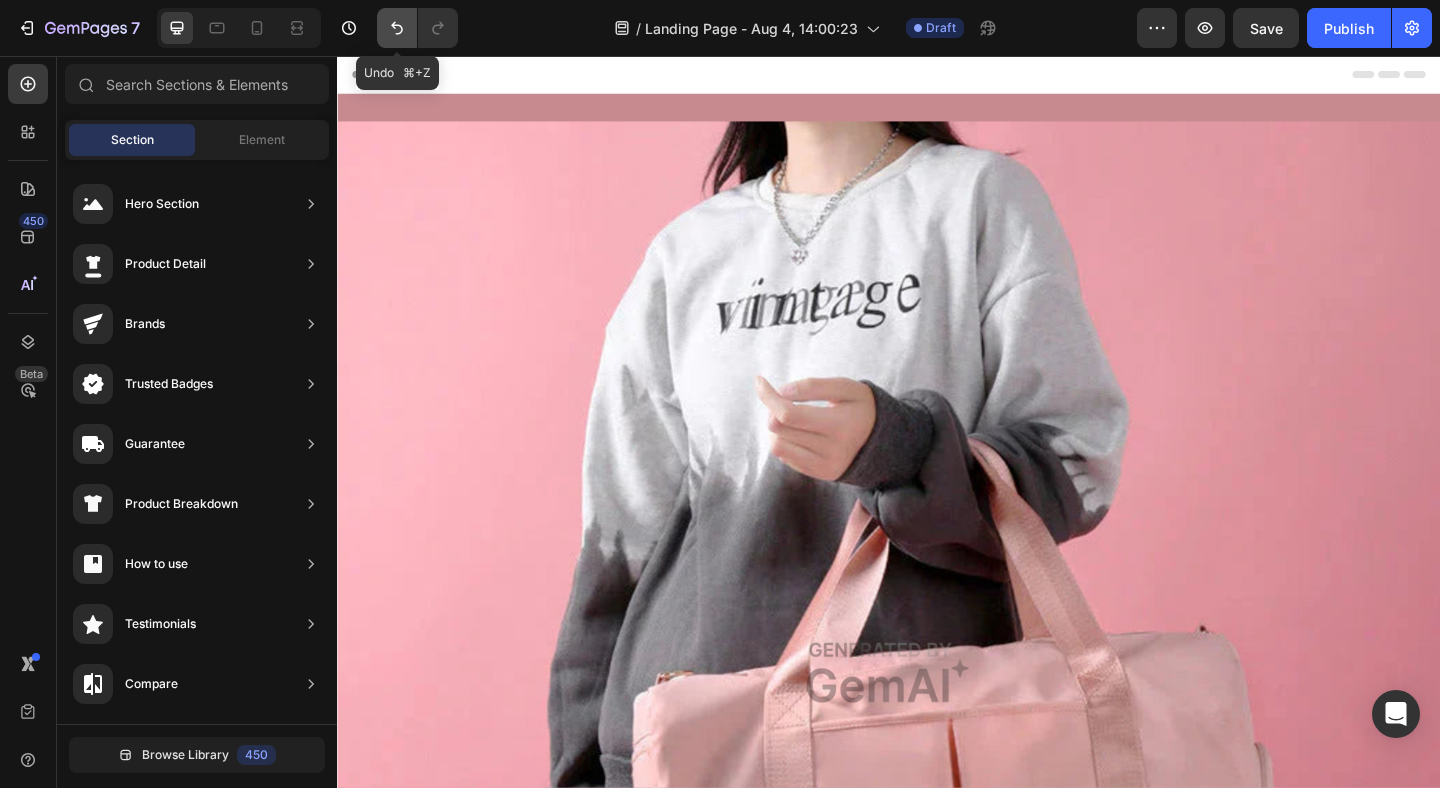 click 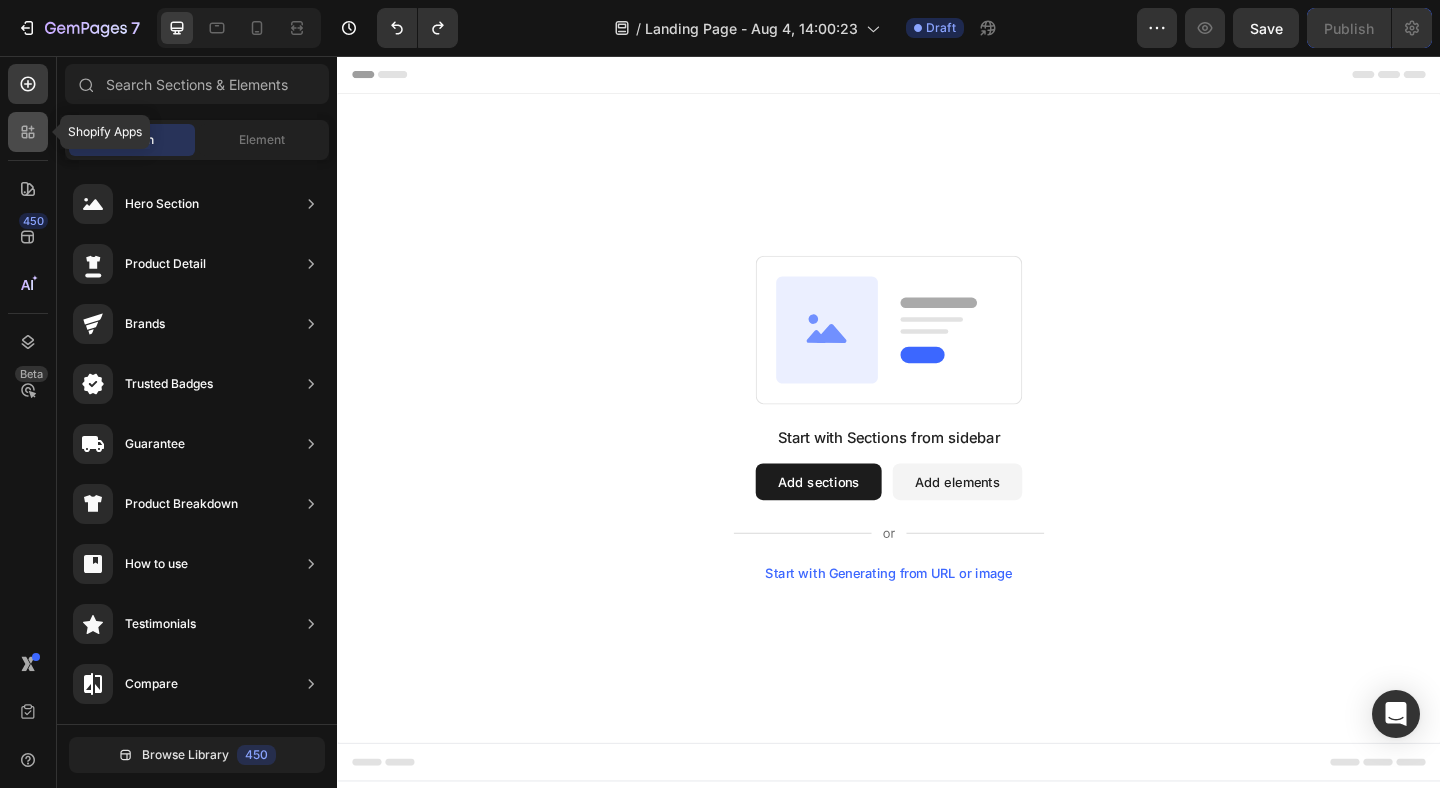 click 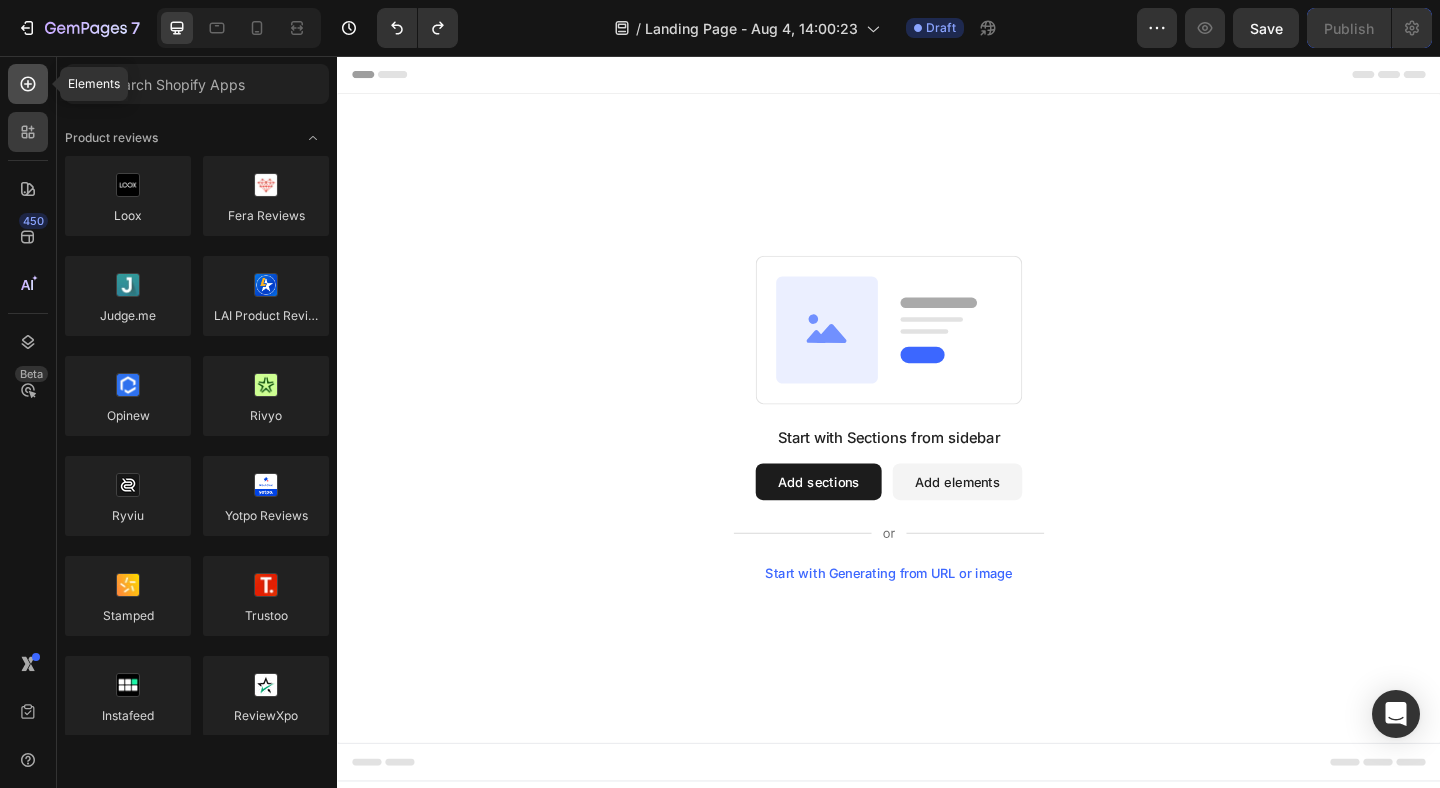 click 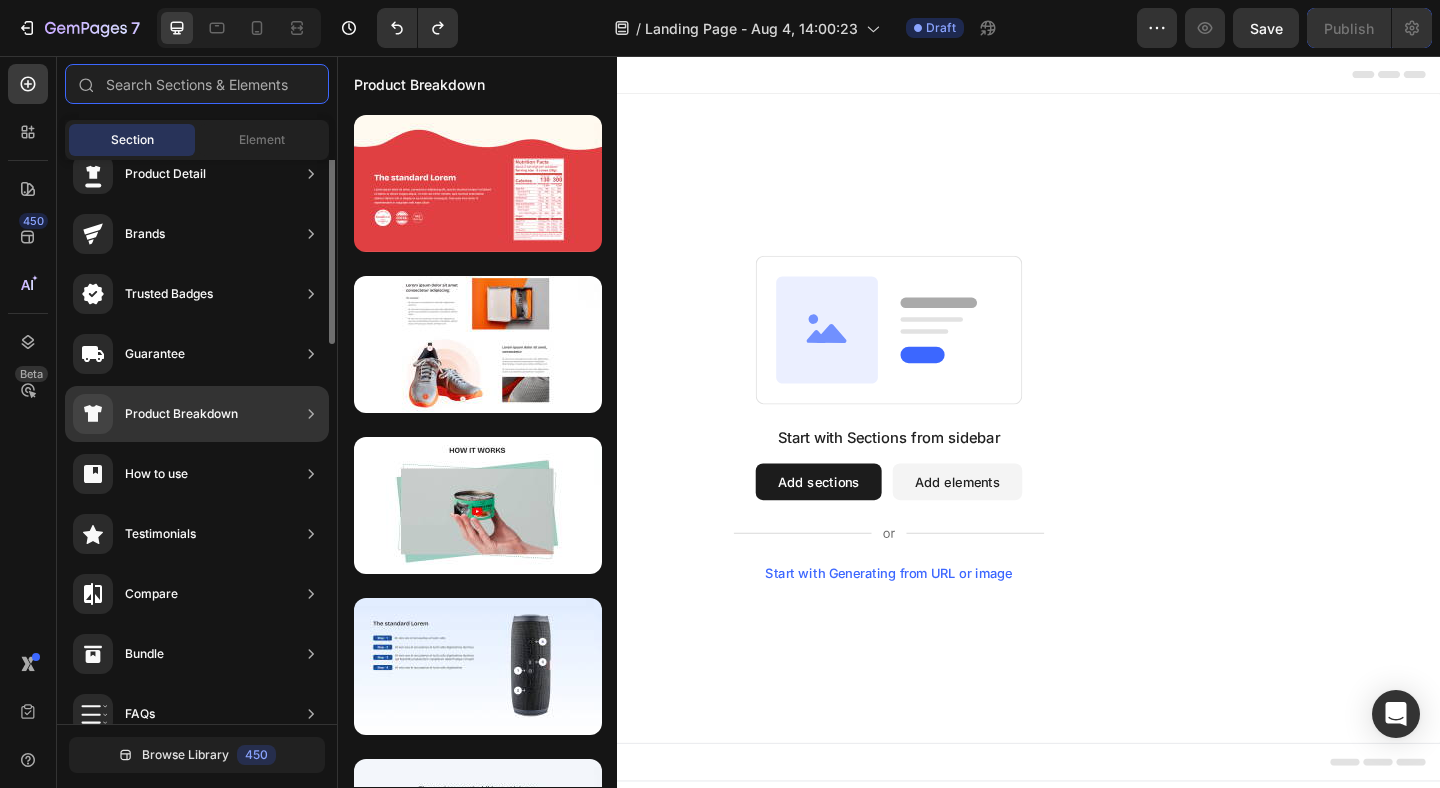 scroll, scrollTop: 0, scrollLeft: 0, axis: both 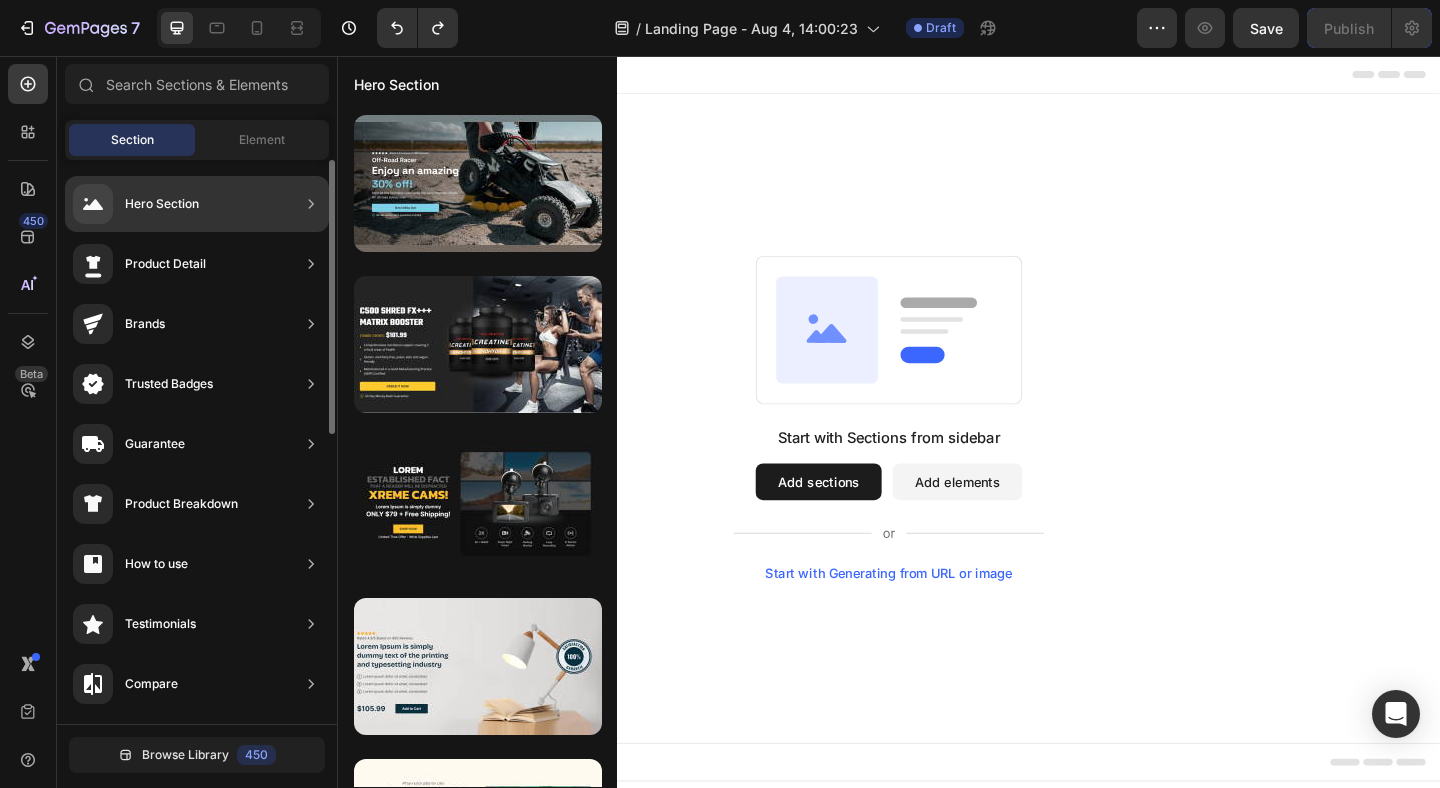 click on "Hero Section" 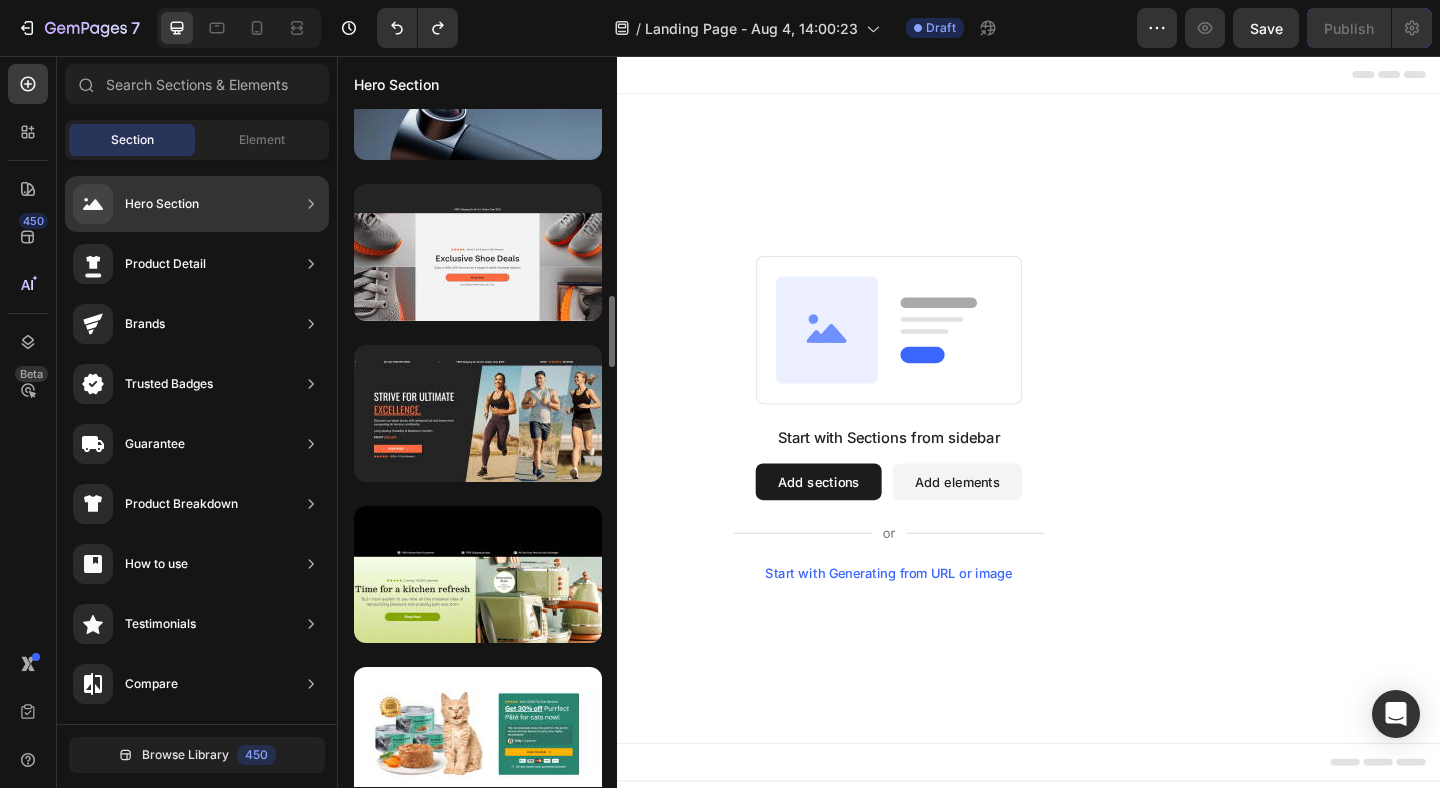 scroll, scrollTop: 2437, scrollLeft: 0, axis: vertical 